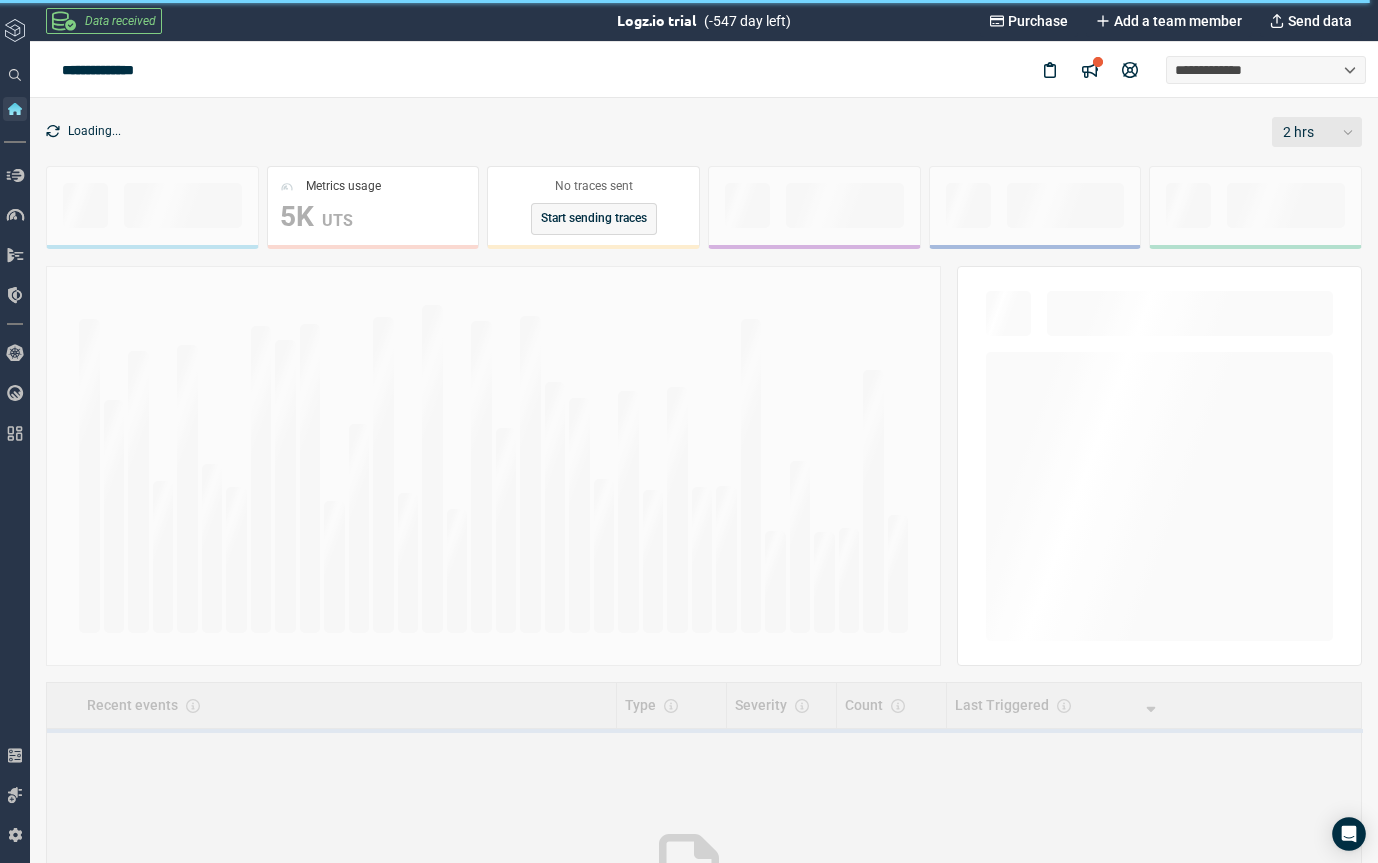 scroll, scrollTop: 0, scrollLeft: 0, axis: both 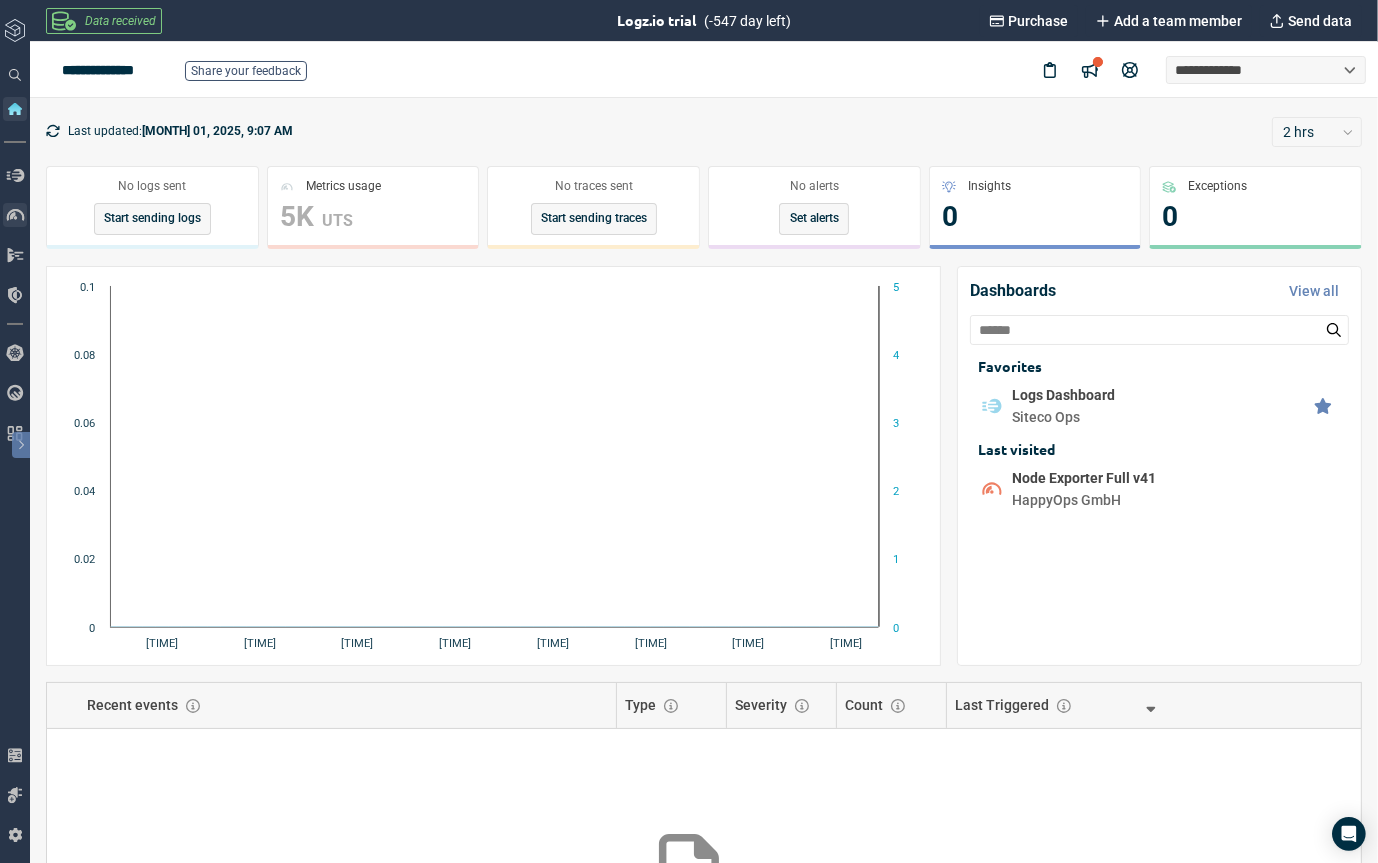 click at bounding box center (15, 215) 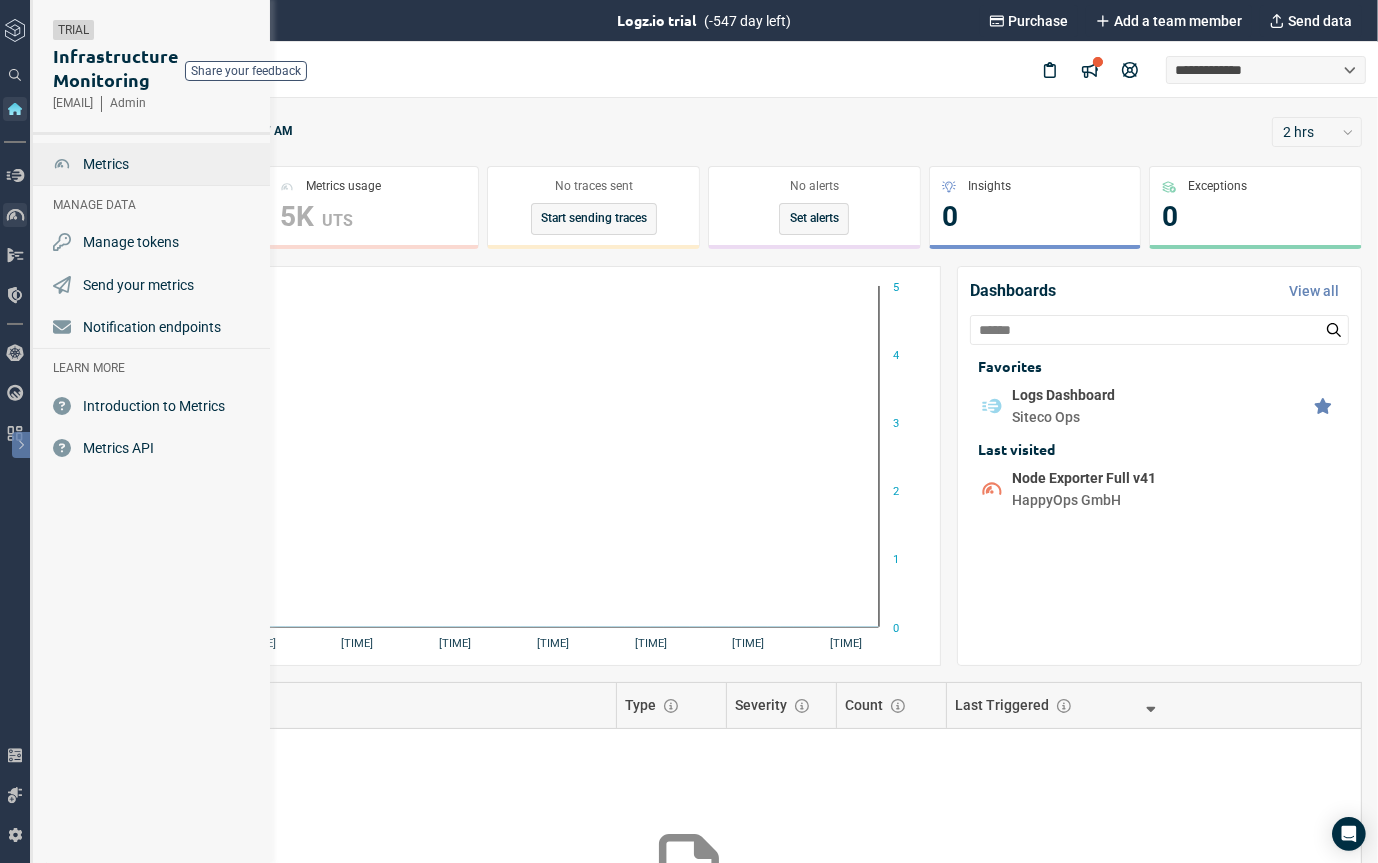 click on "Metrics" at bounding box center [153, 164] 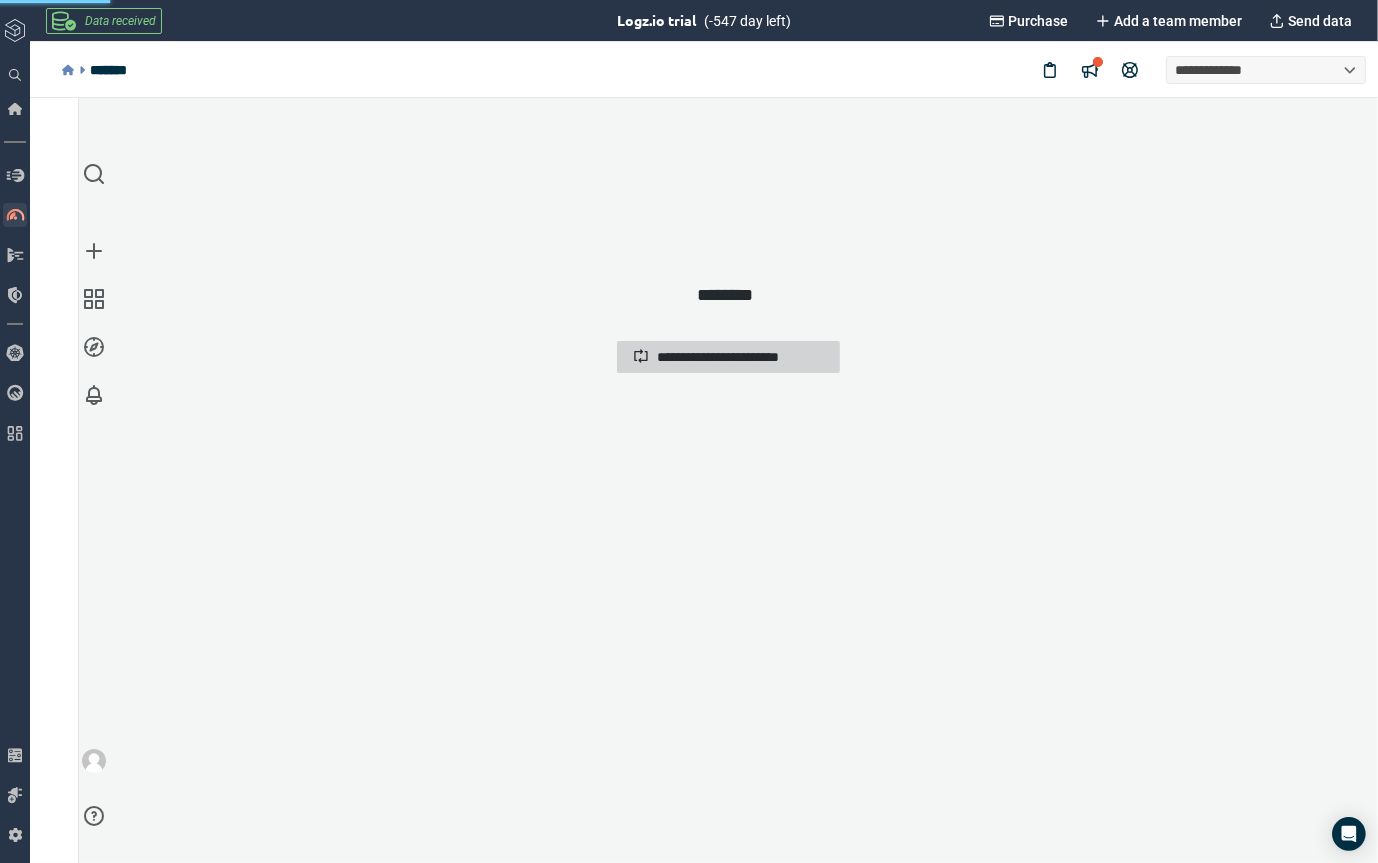 scroll, scrollTop: 0, scrollLeft: 0, axis: both 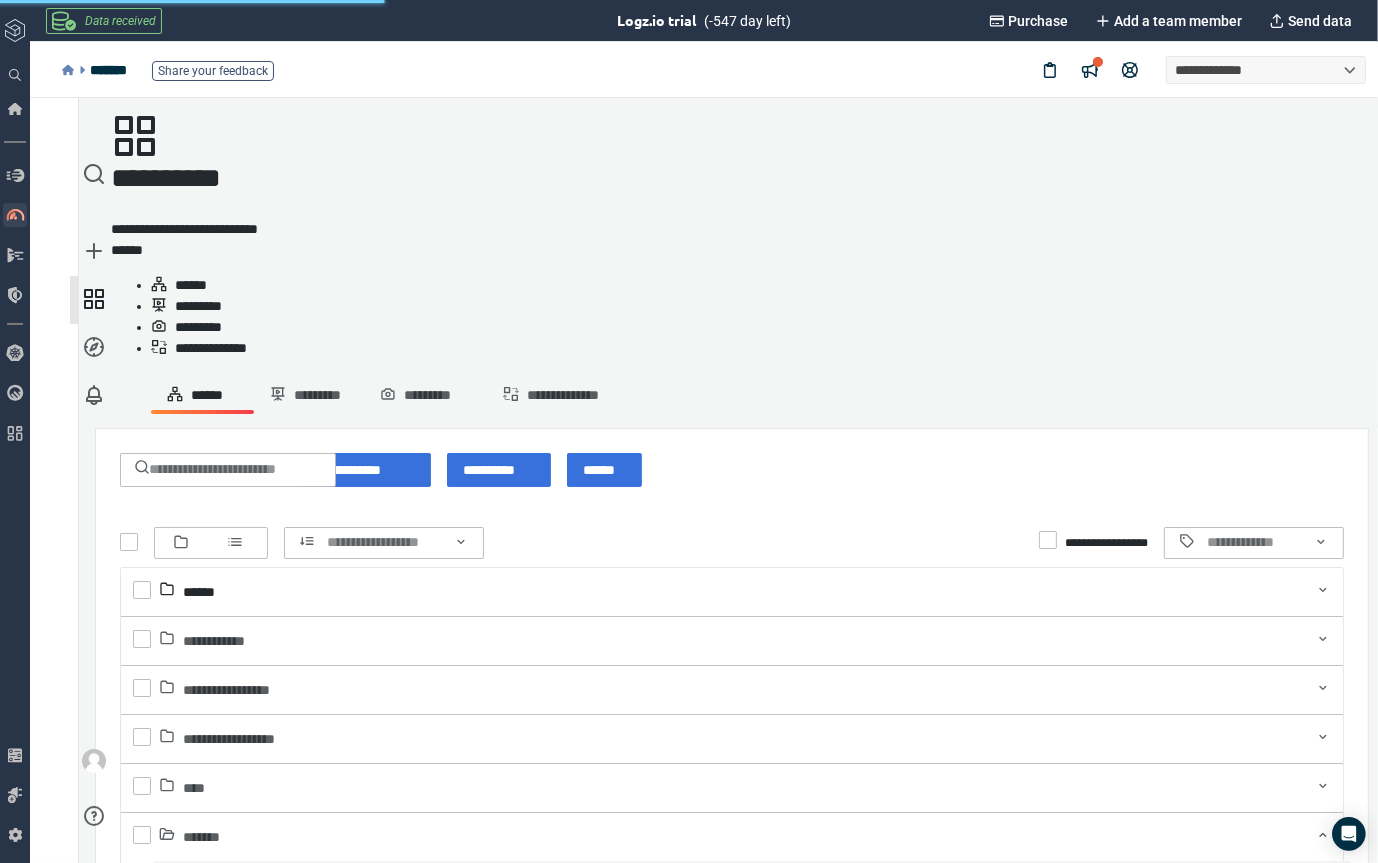 click on "**********" at bounding box center [281, 965] 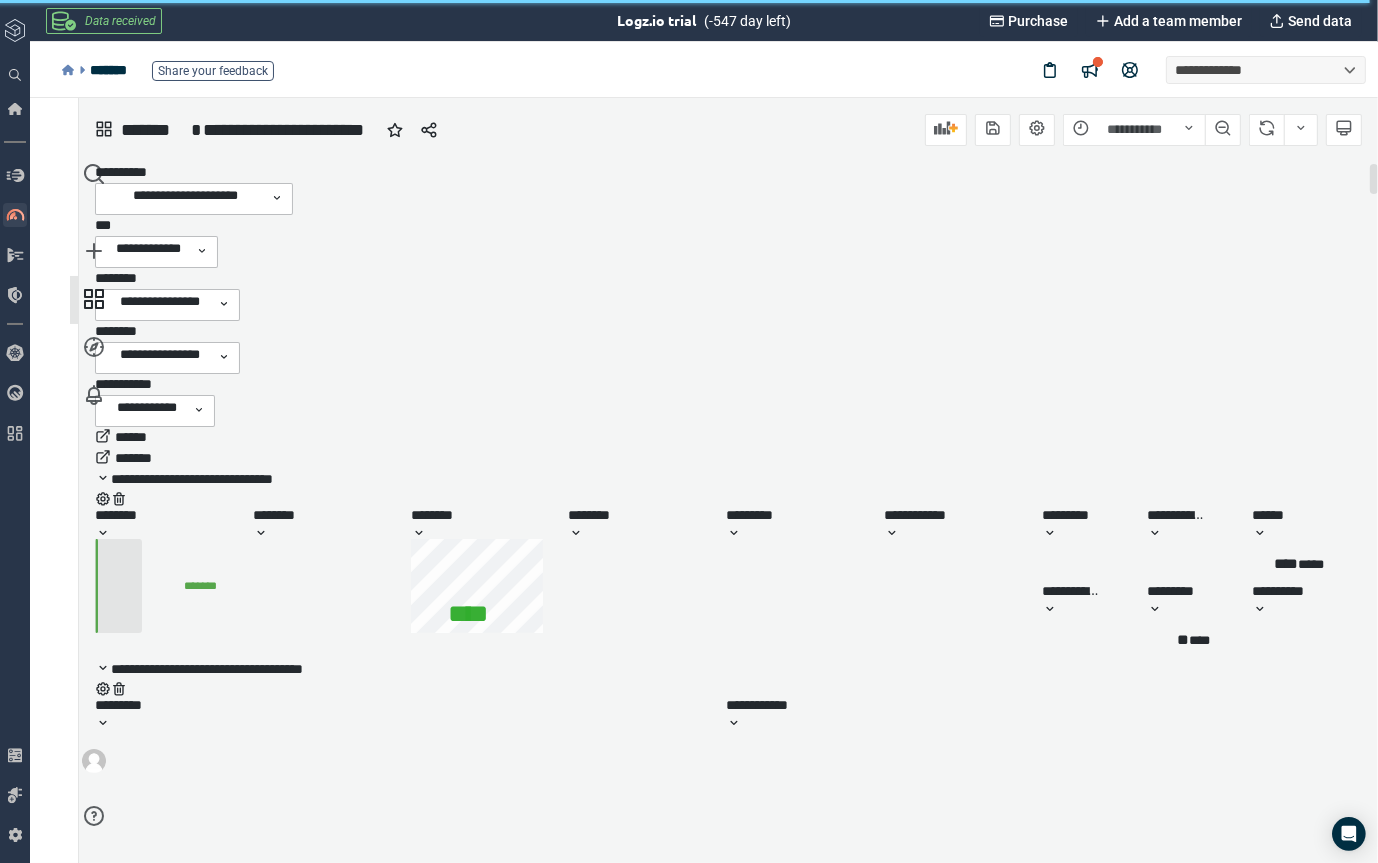 scroll, scrollTop: 9, scrollLeft: 8, axis: both 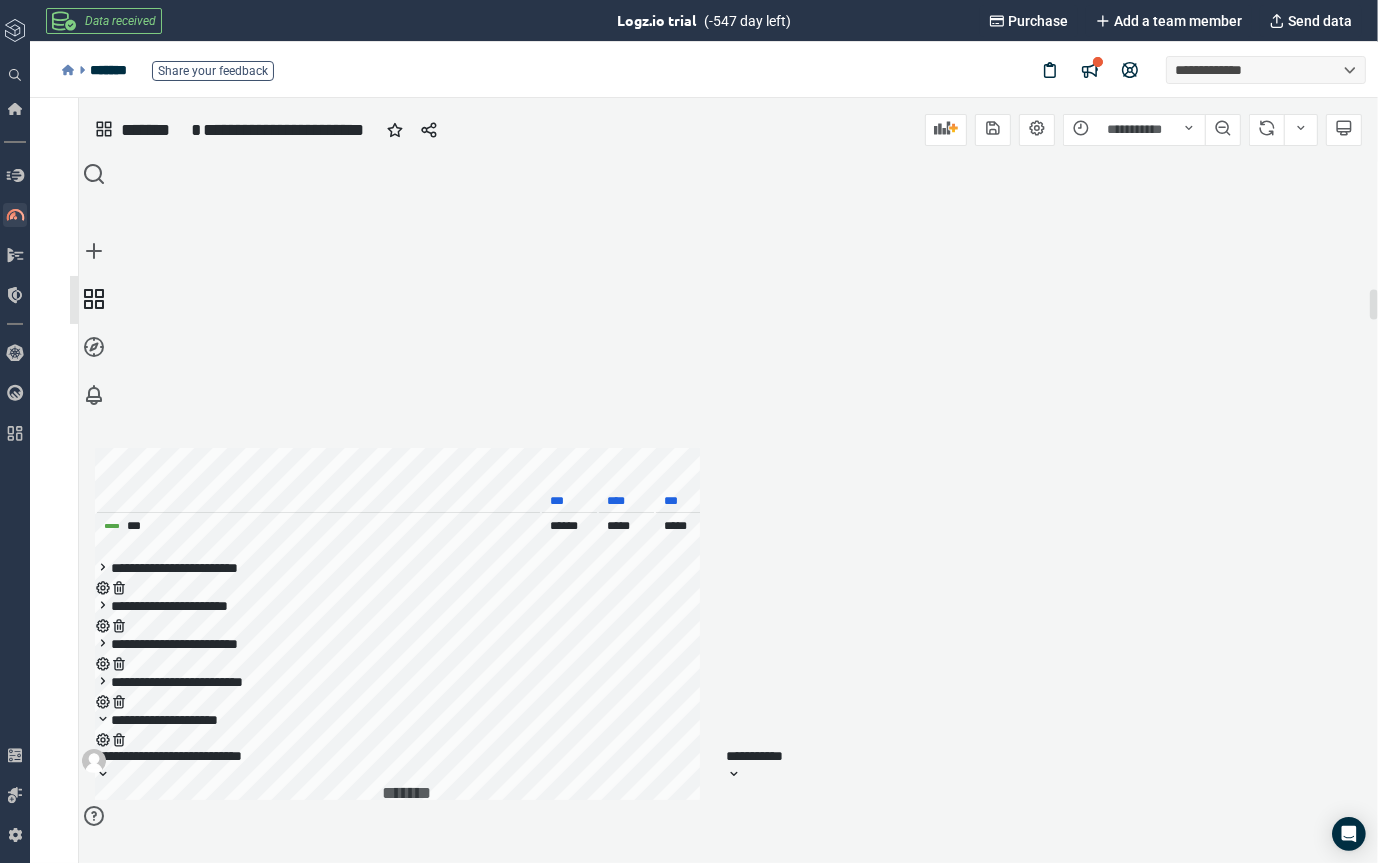 click 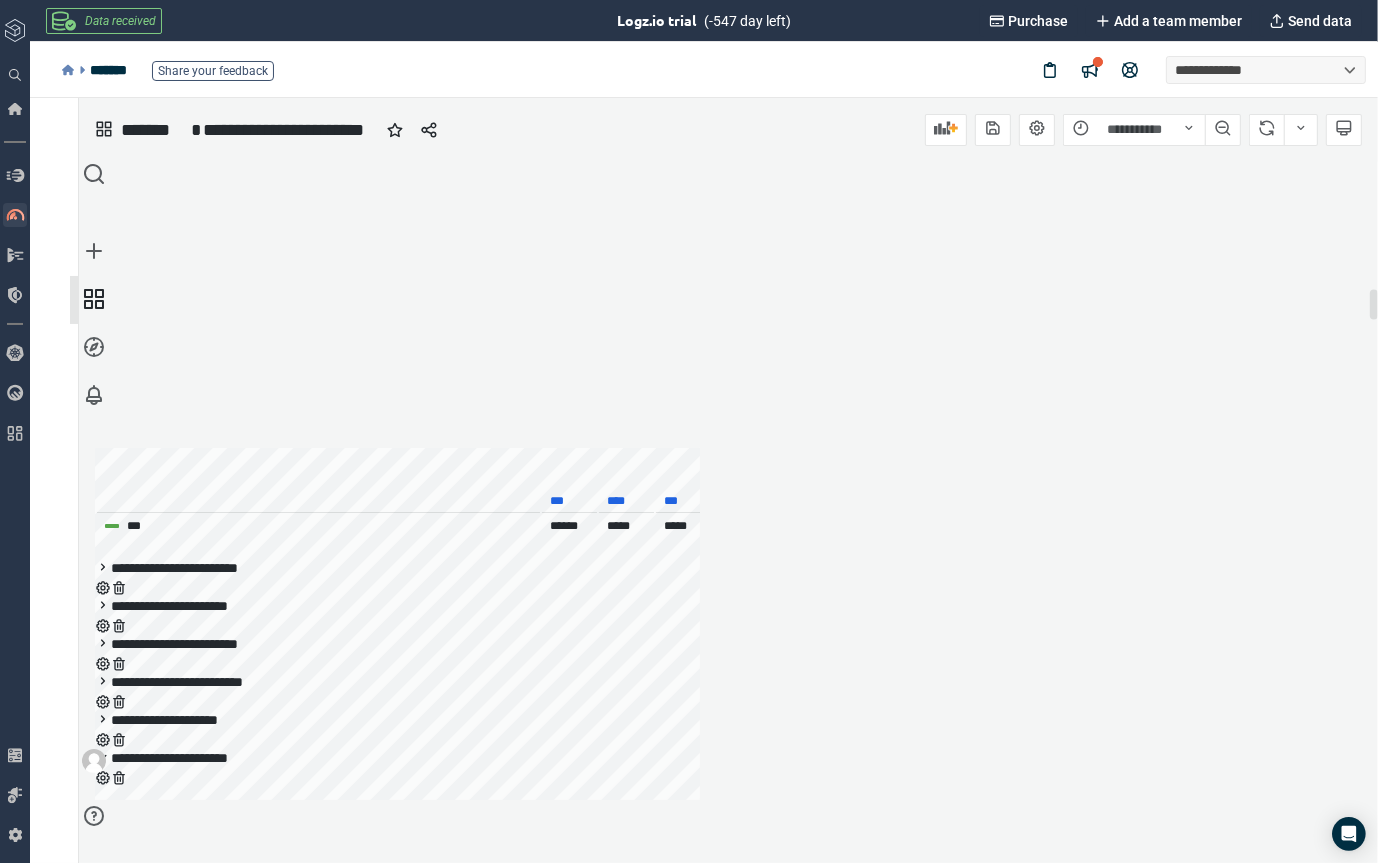 scroll, scrollTop: 15480, scrollLeft: 1246, axis: both 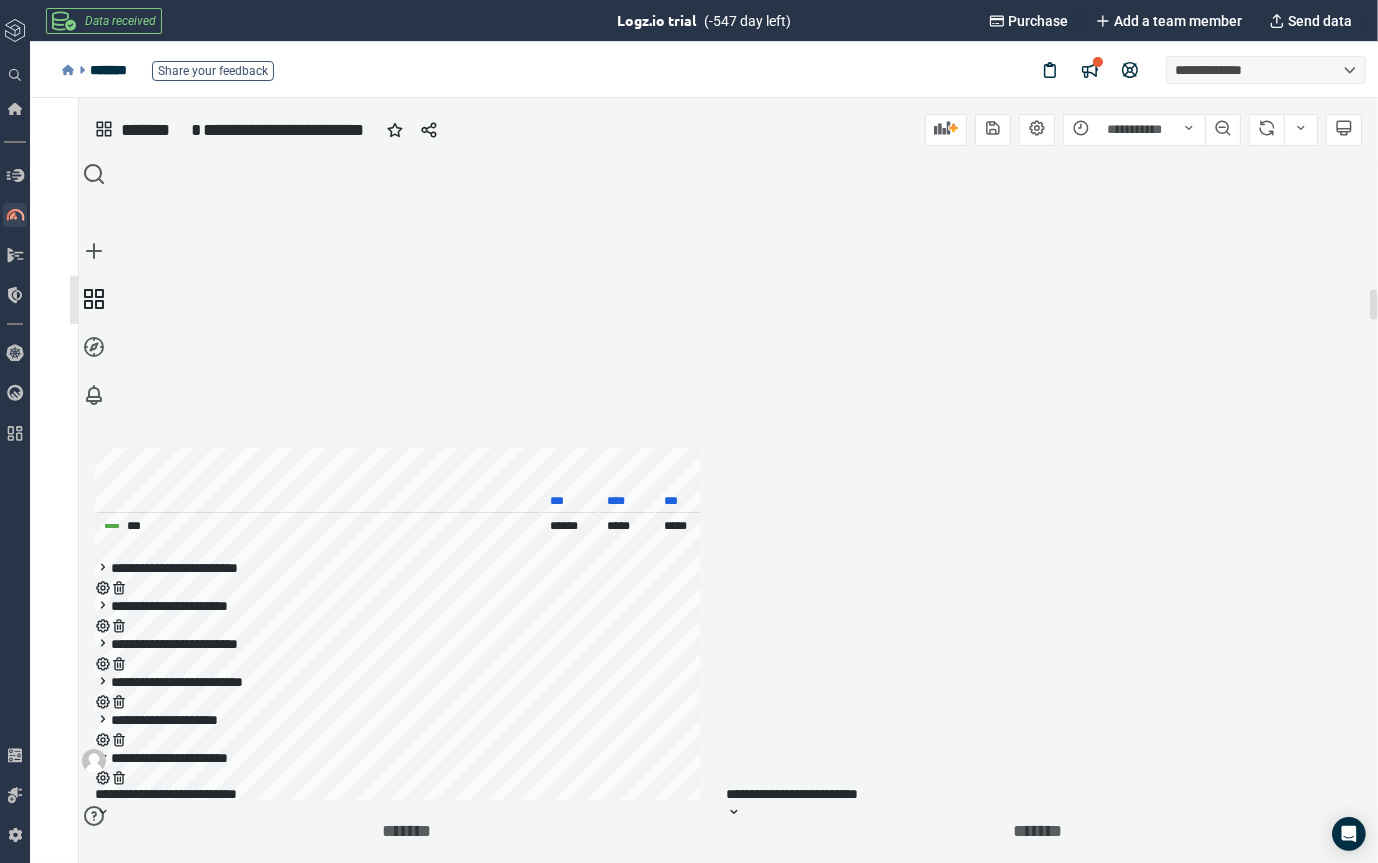 click 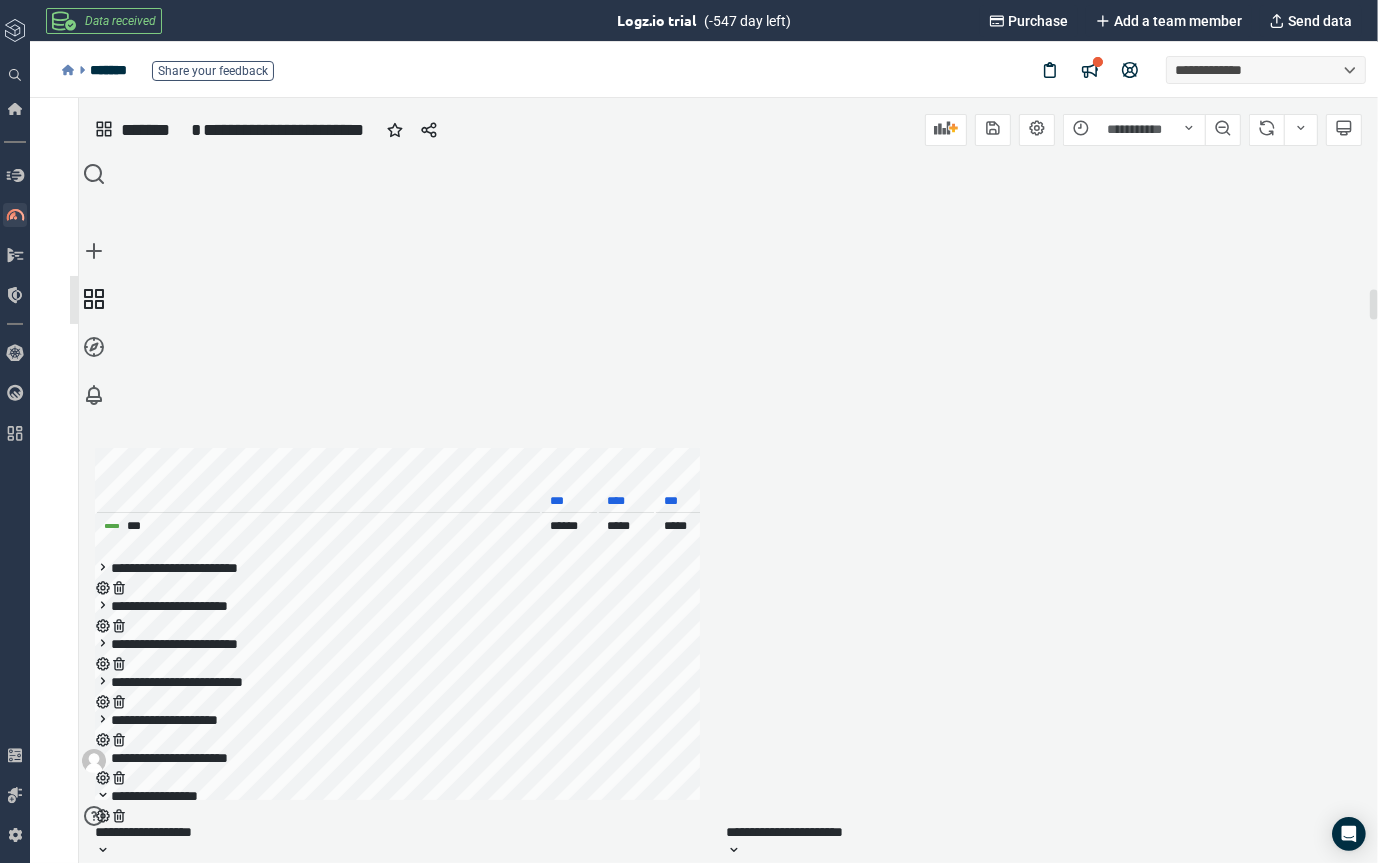 scroll, scrollTop: 8, scrollLeft: 8, axis: both 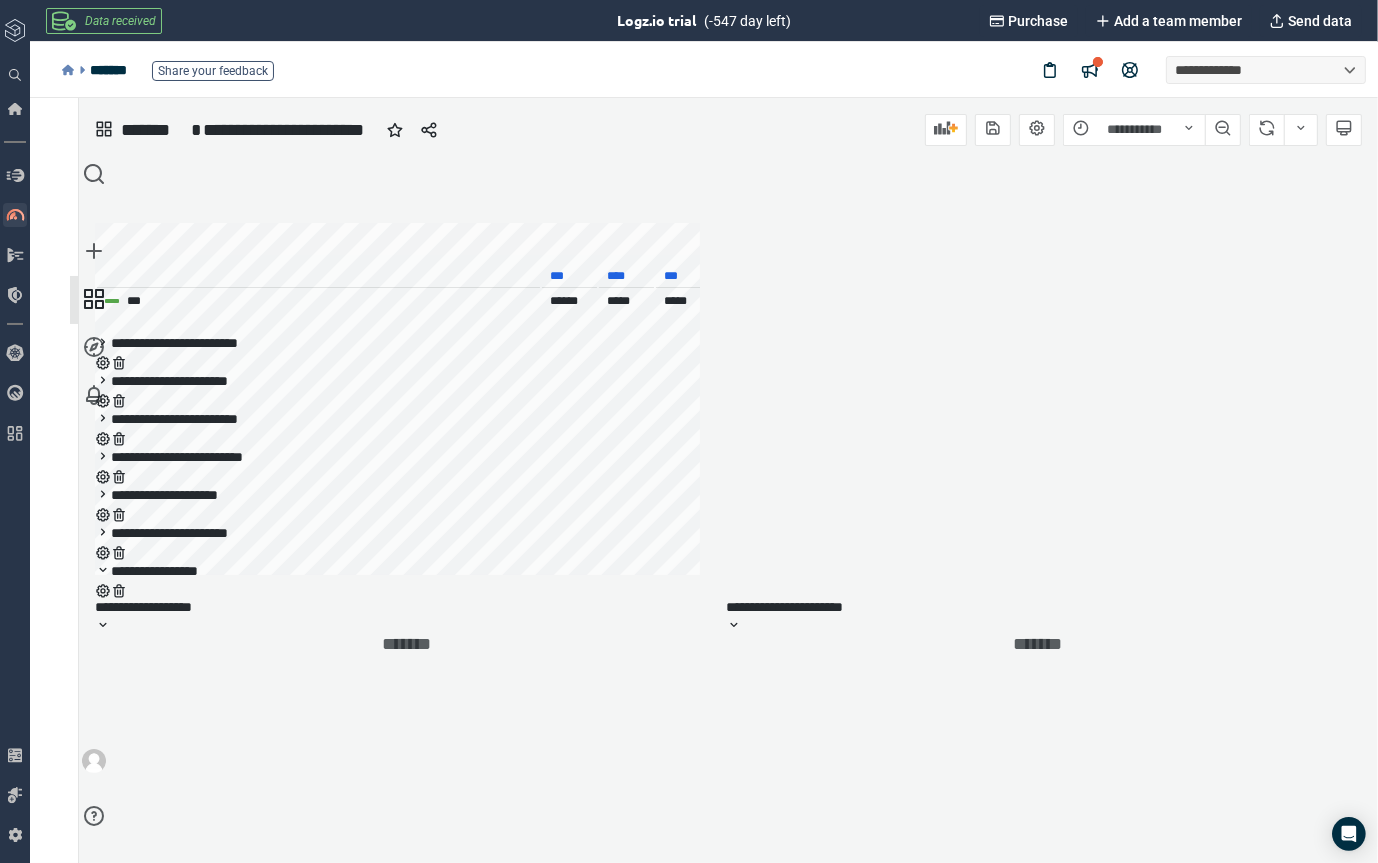 click 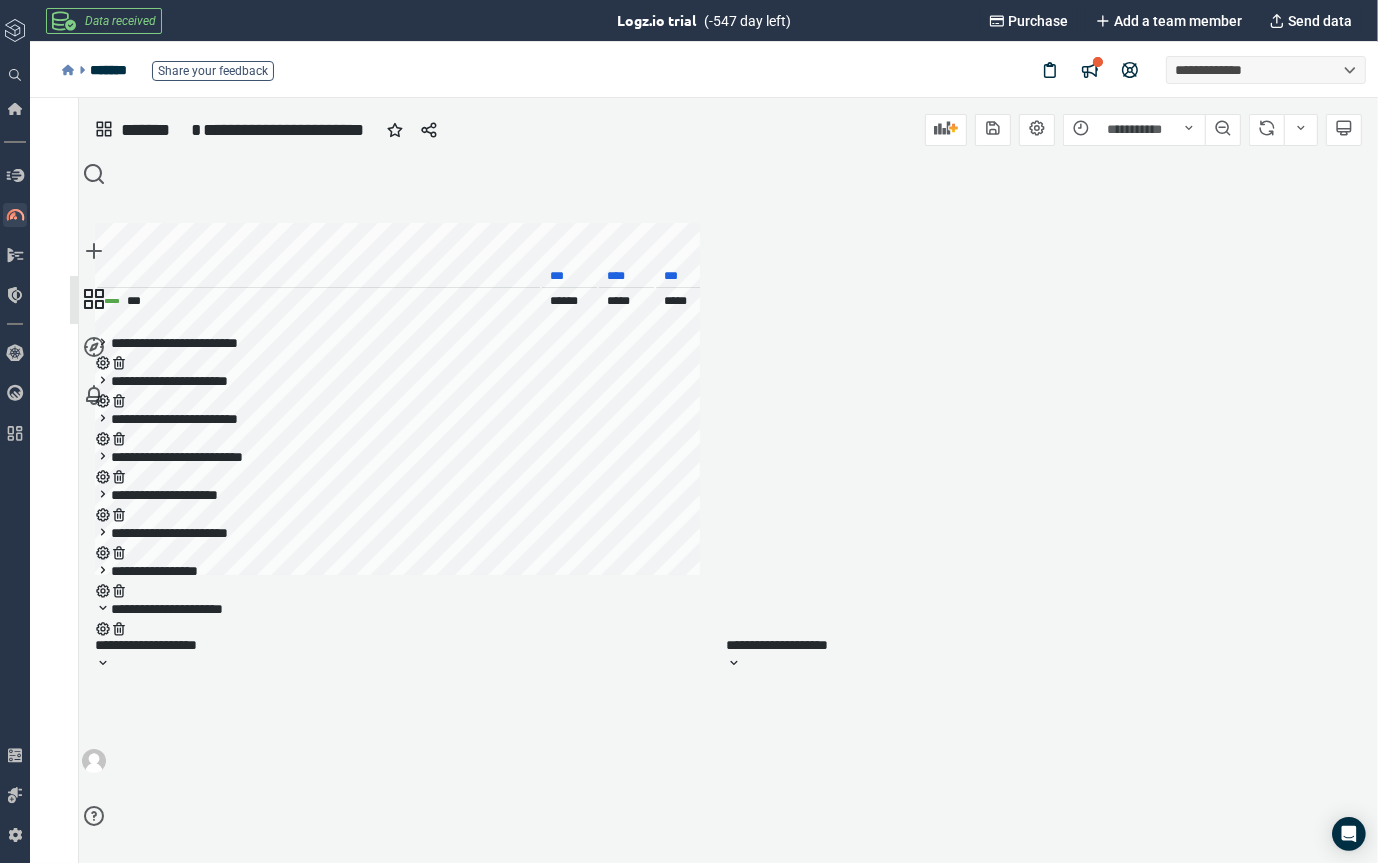 scroll, scrollTop: 13817, scrollLeft: 1246, axis: both 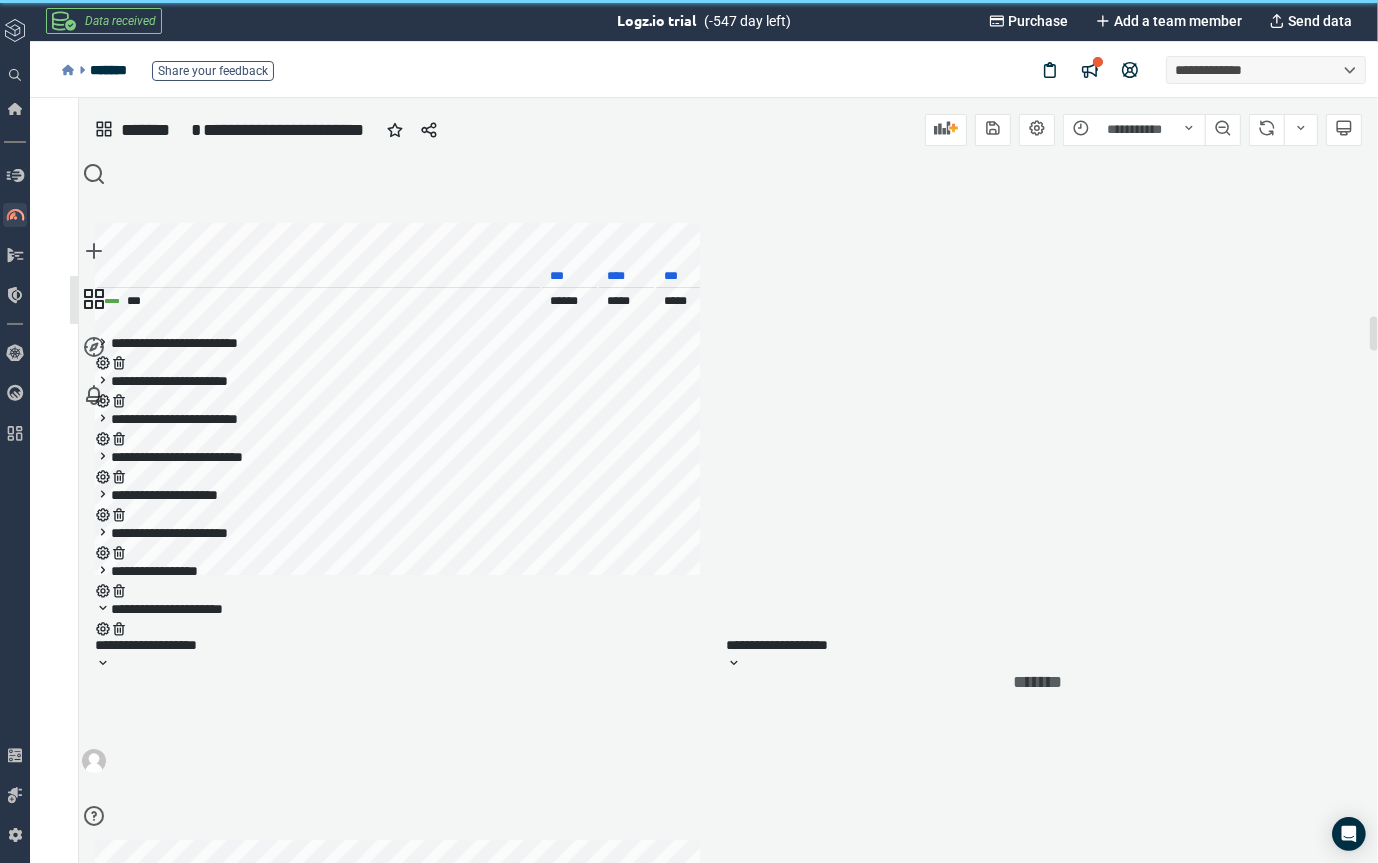 click 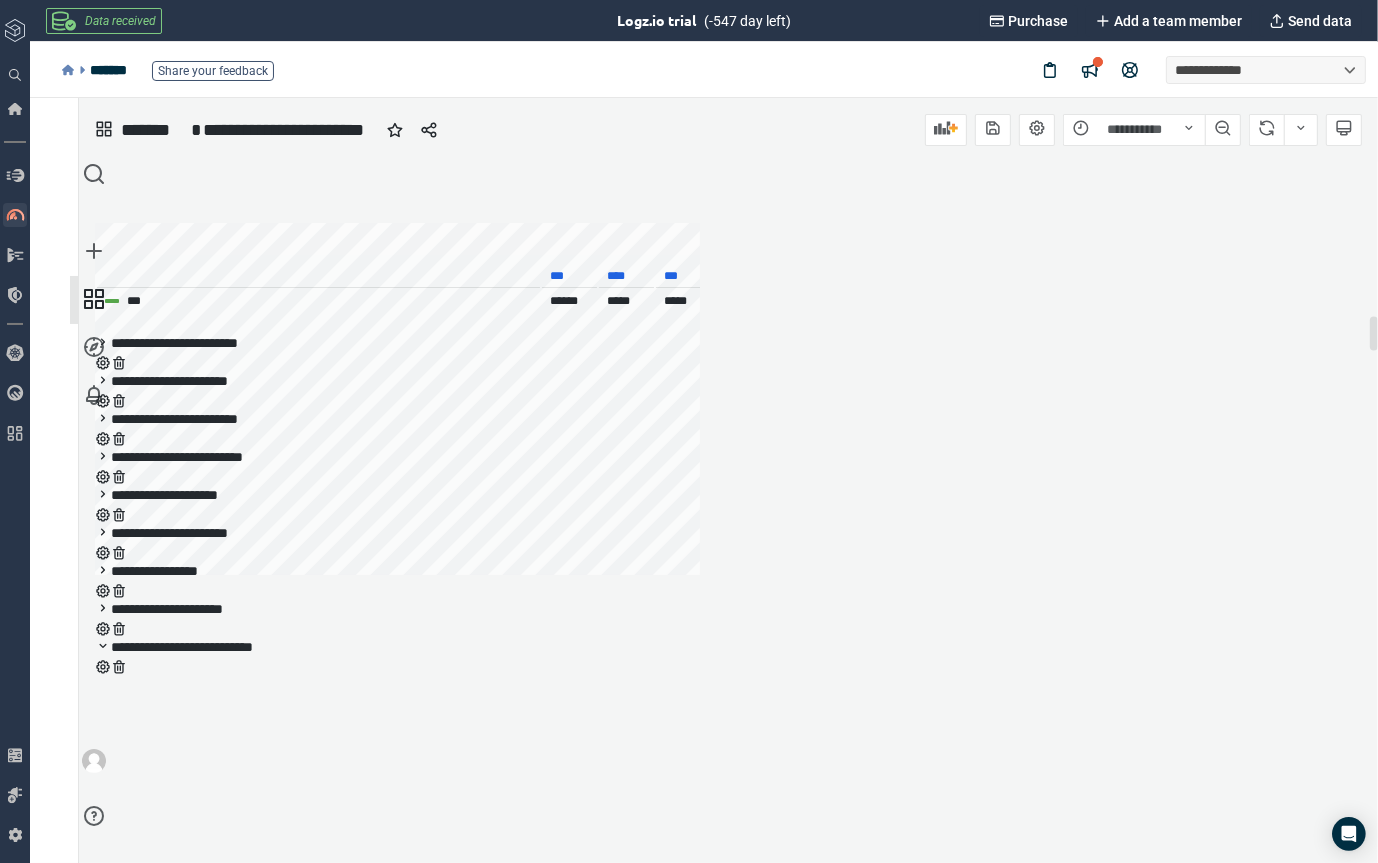 scroll, scrollTop: 12068, scrollLeft: 1246, axis: both 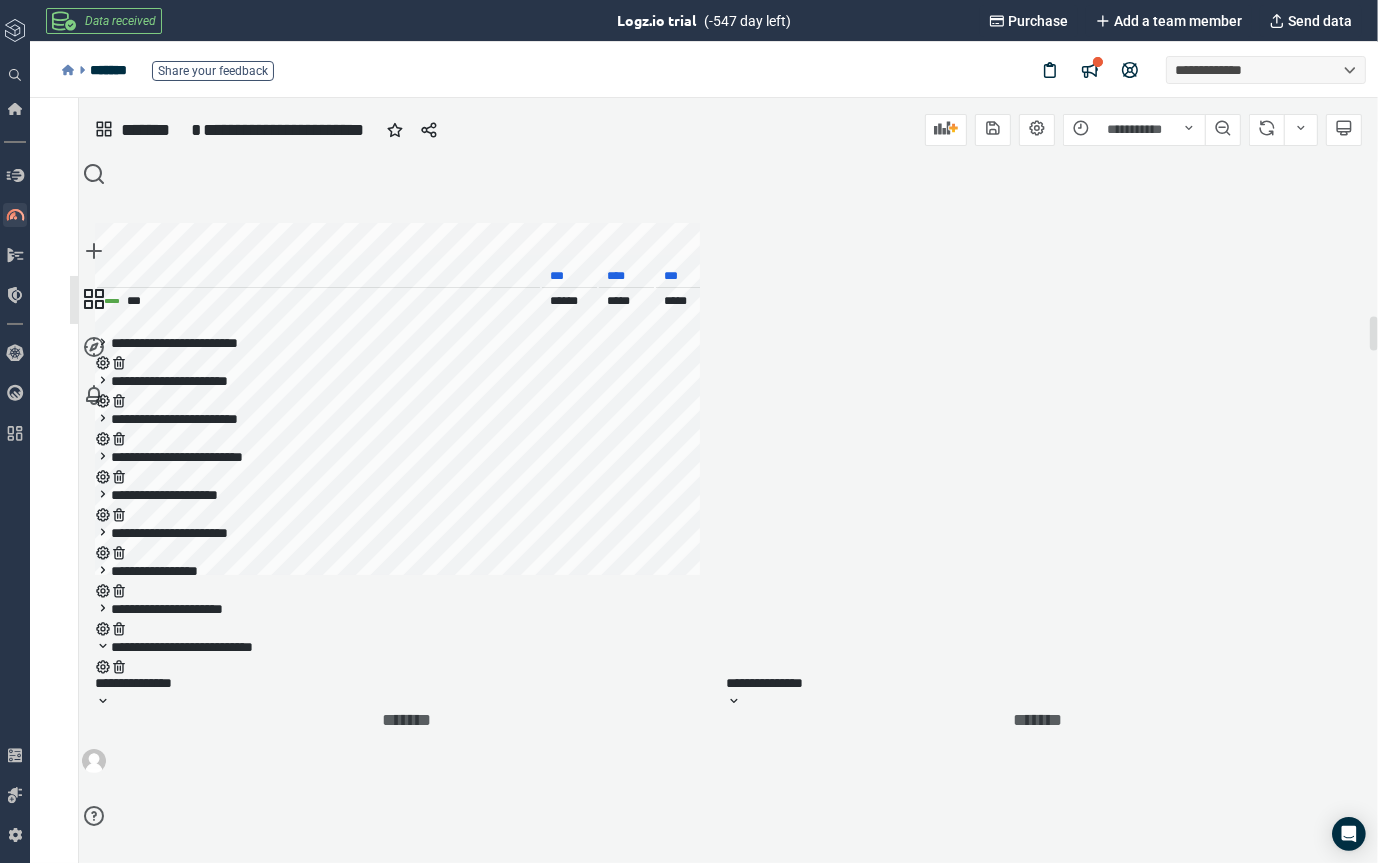 click 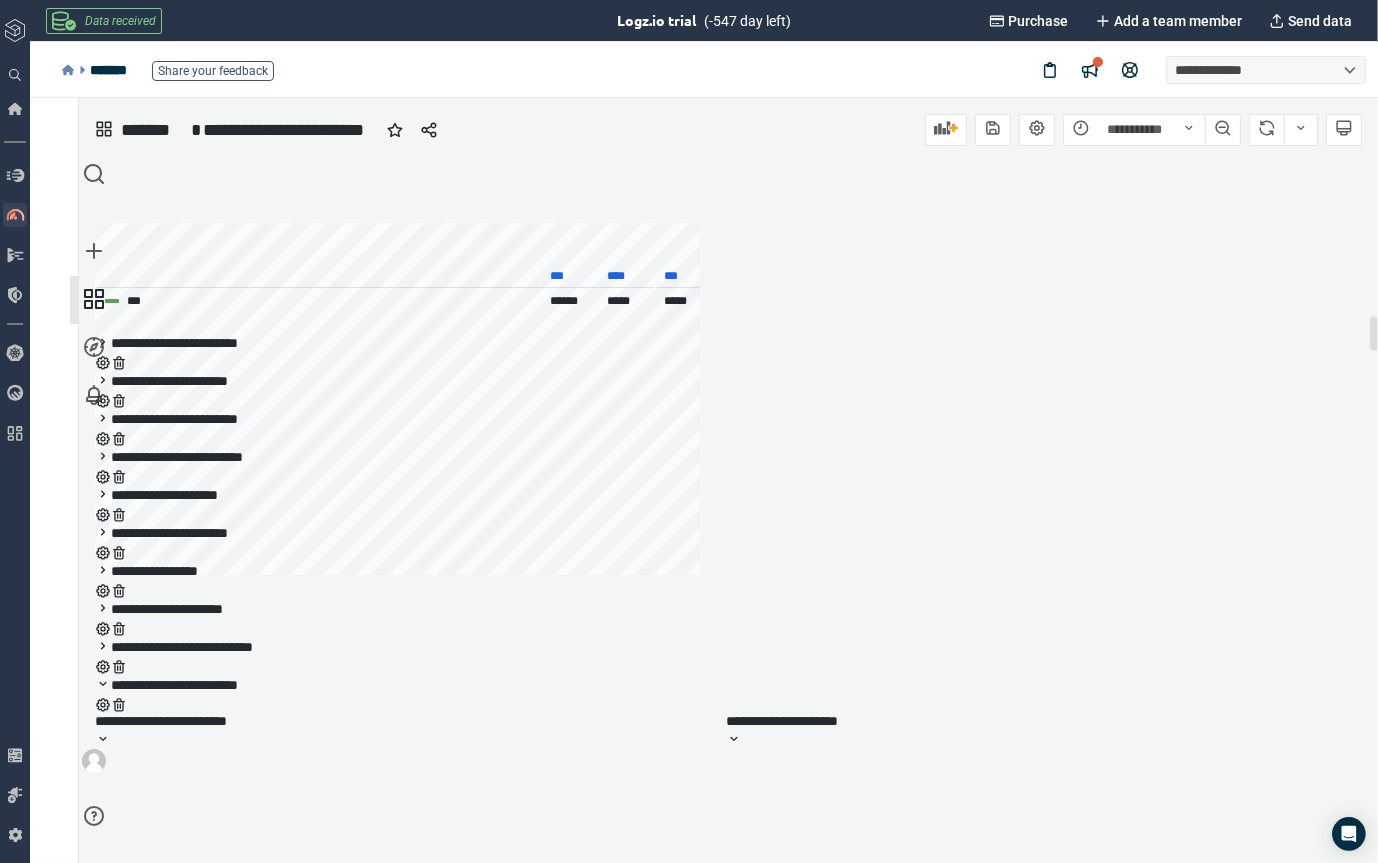 scroll, scrollTop: 11157, scrollLeft: 1246, axis: both 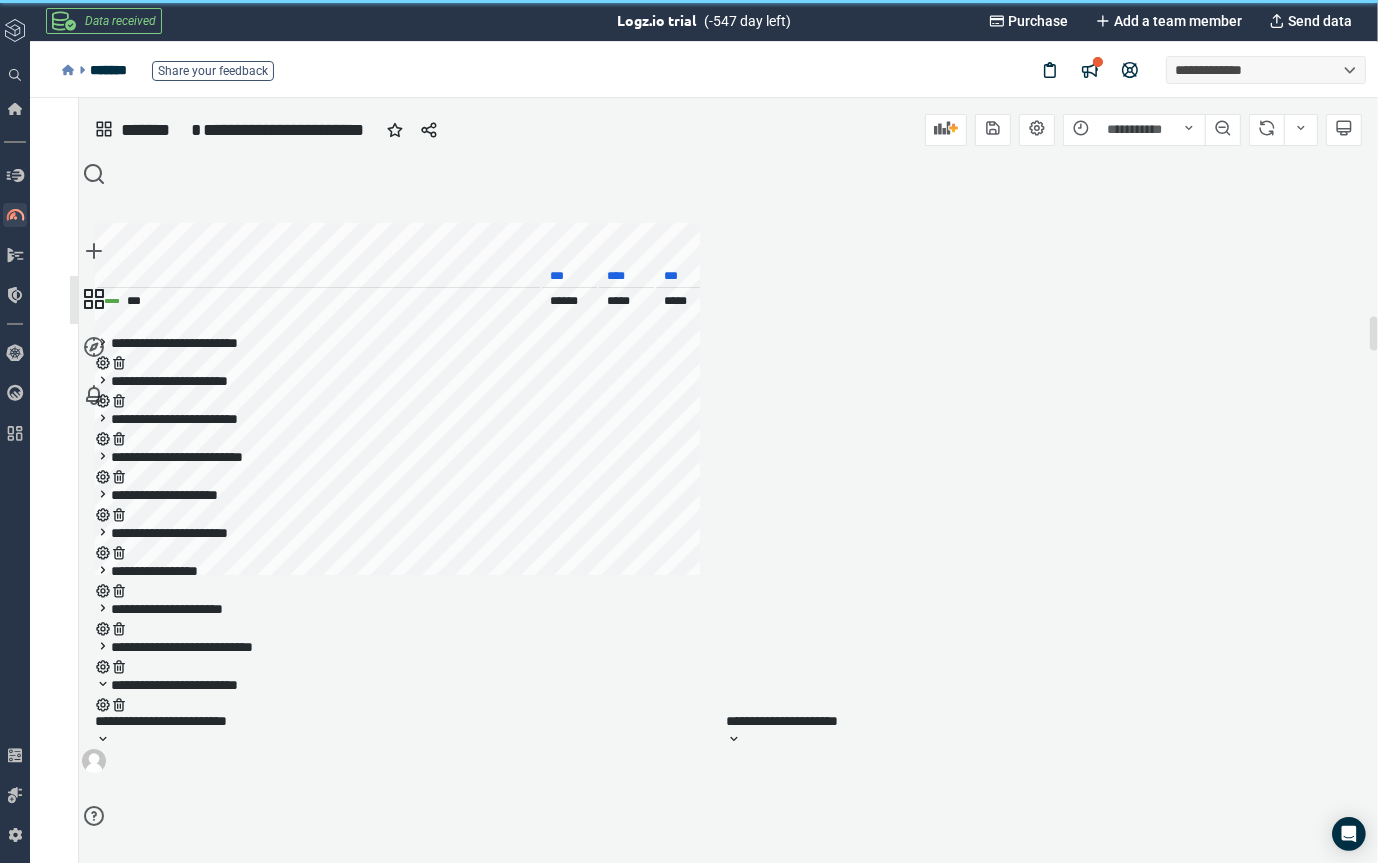 click 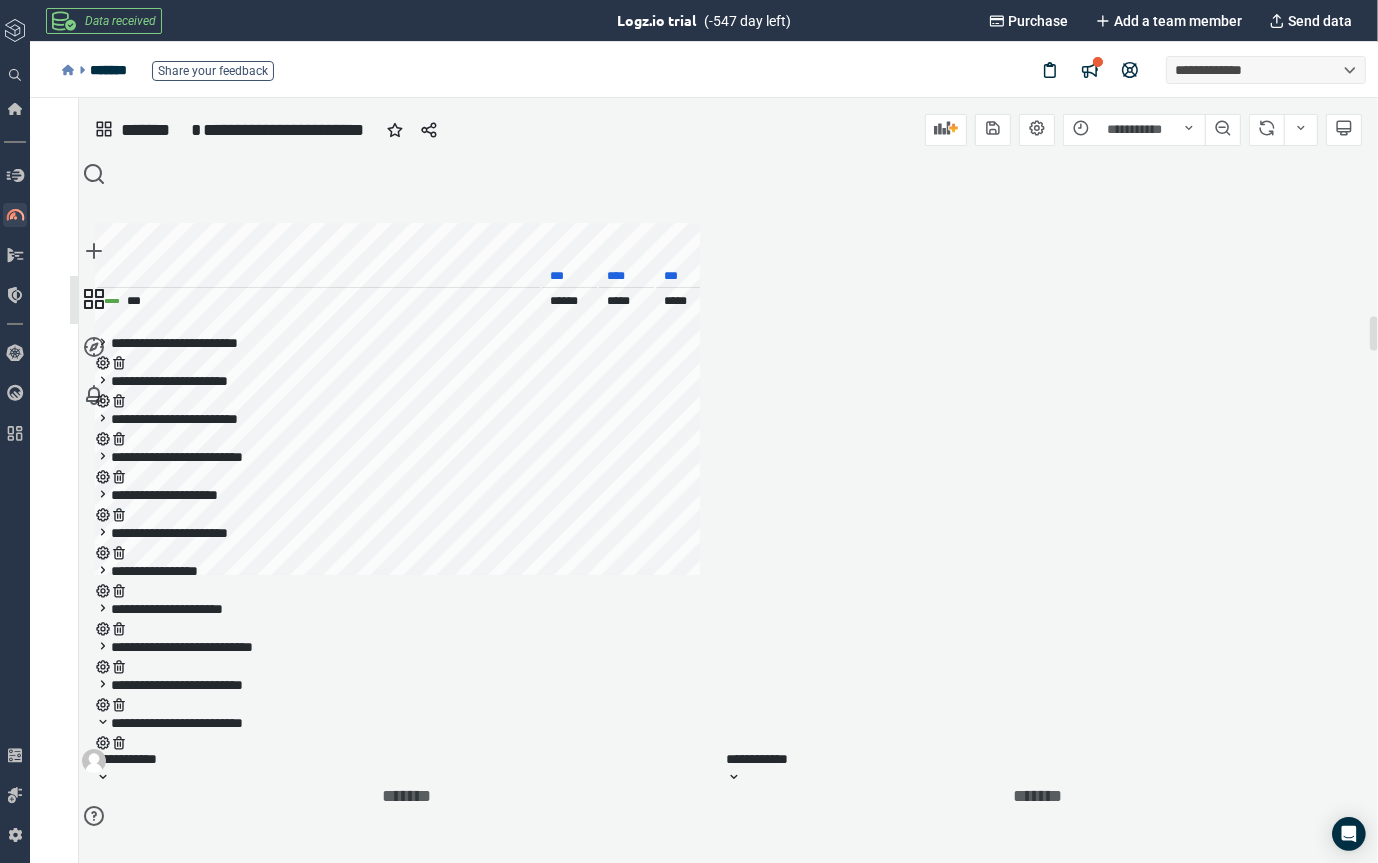 click 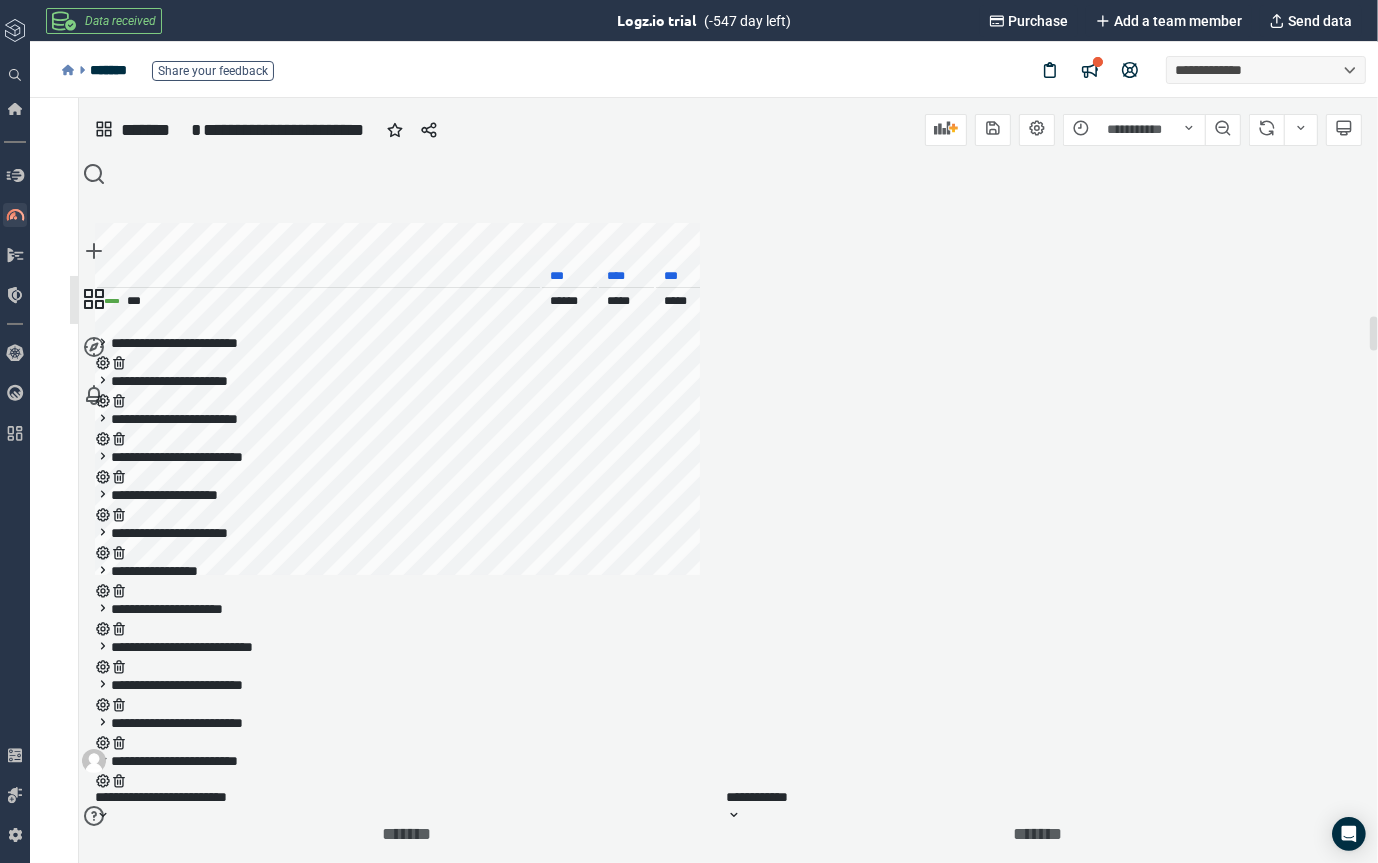 click at bounding box center [103, 760] 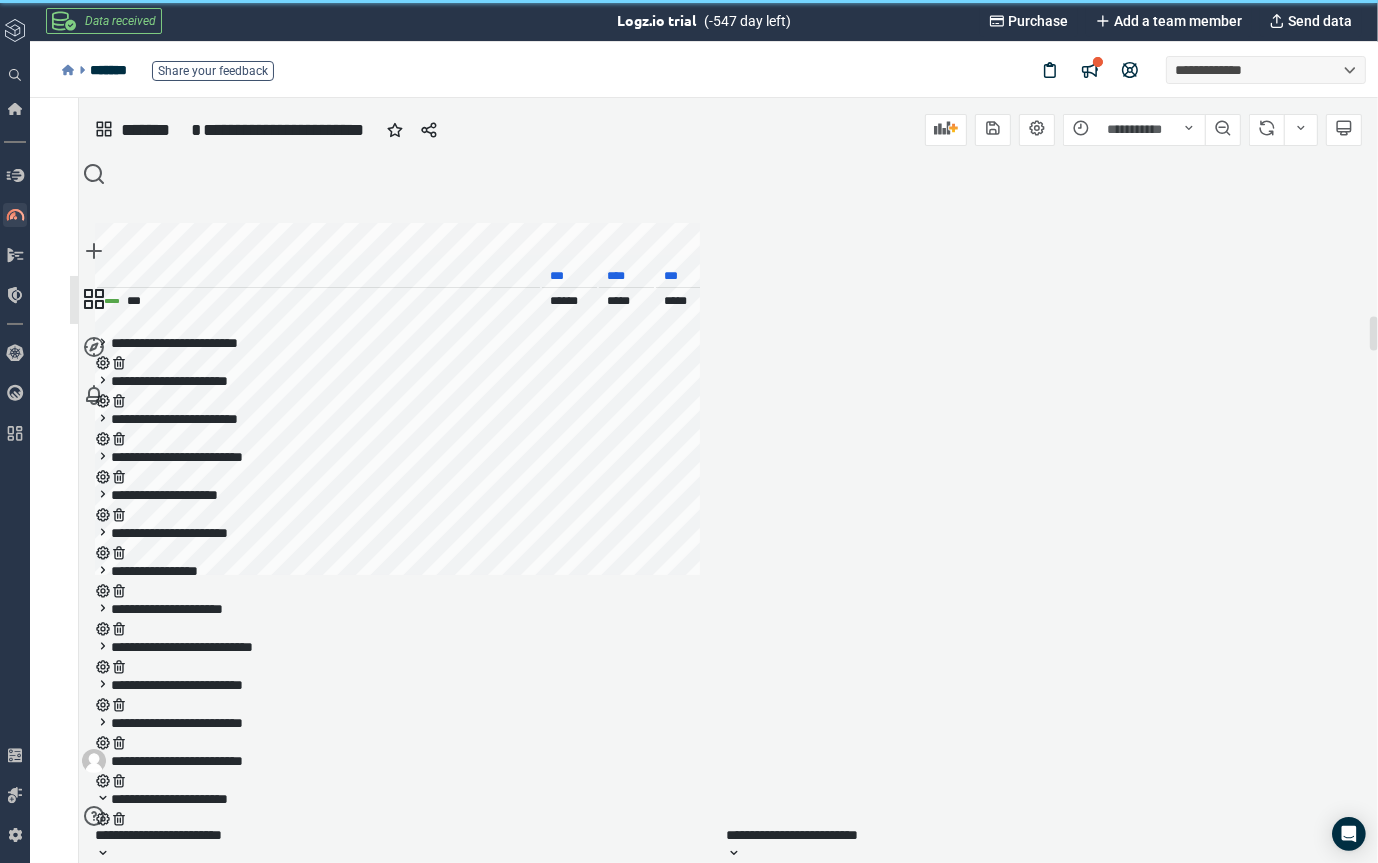 click 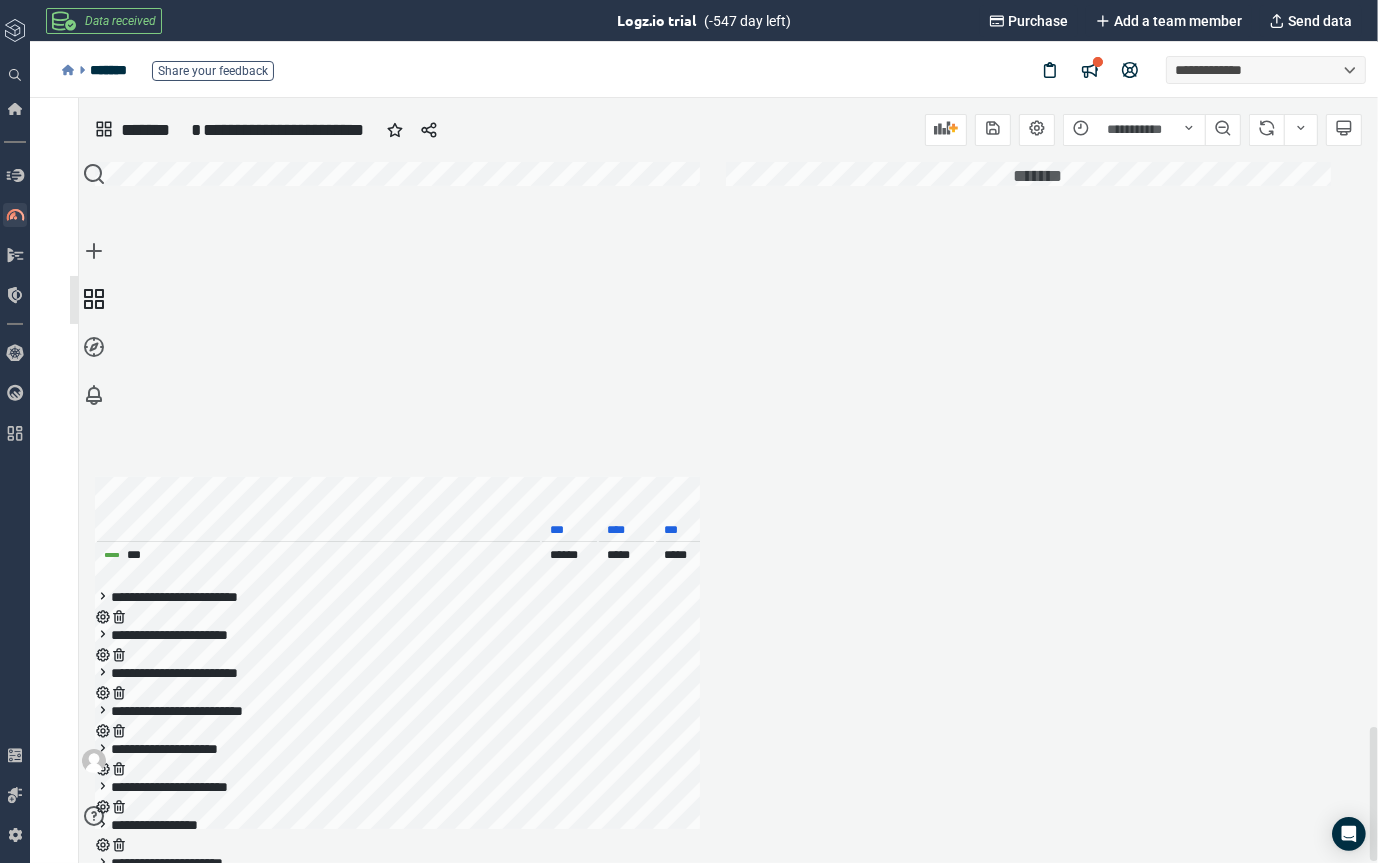 click 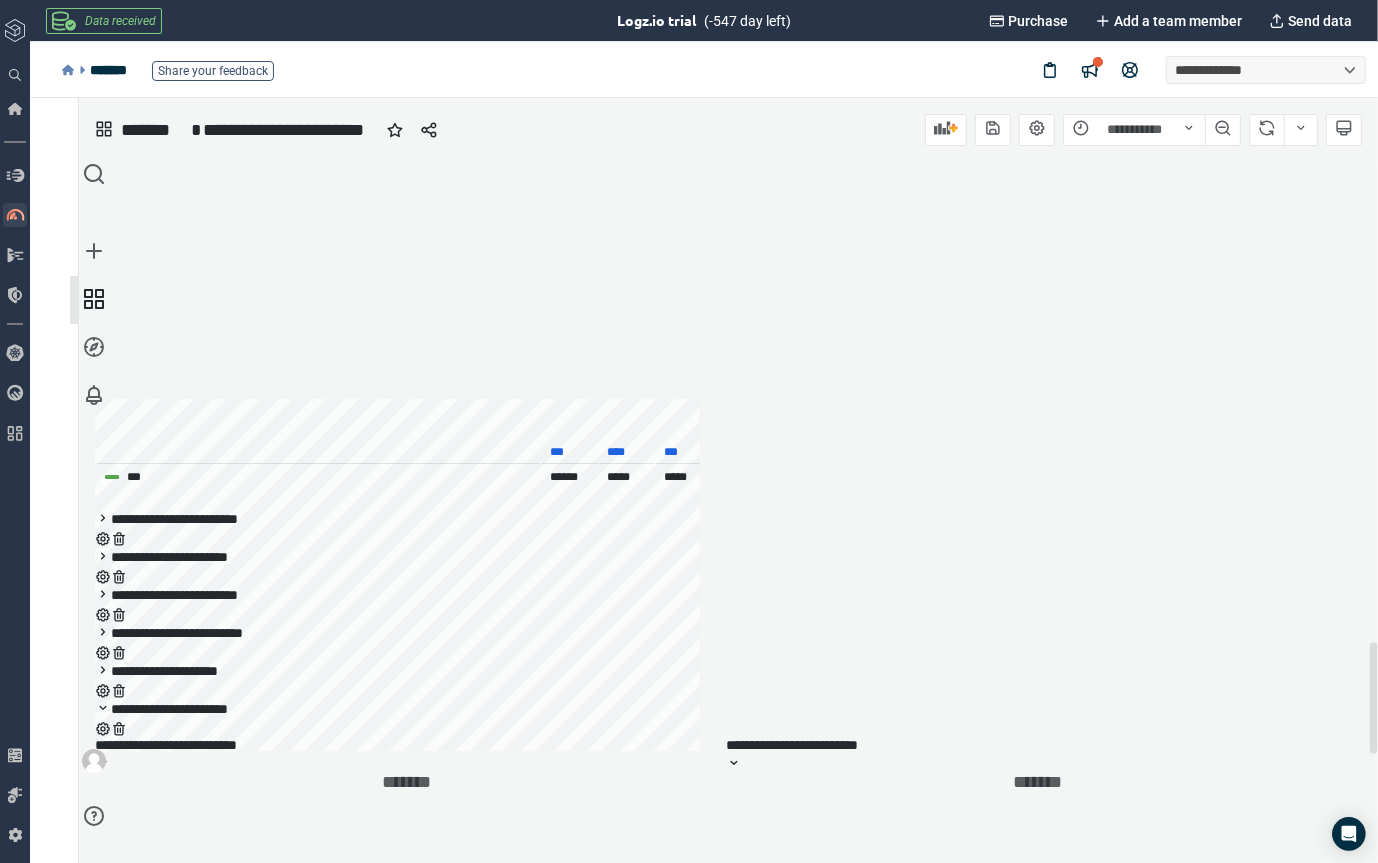 click 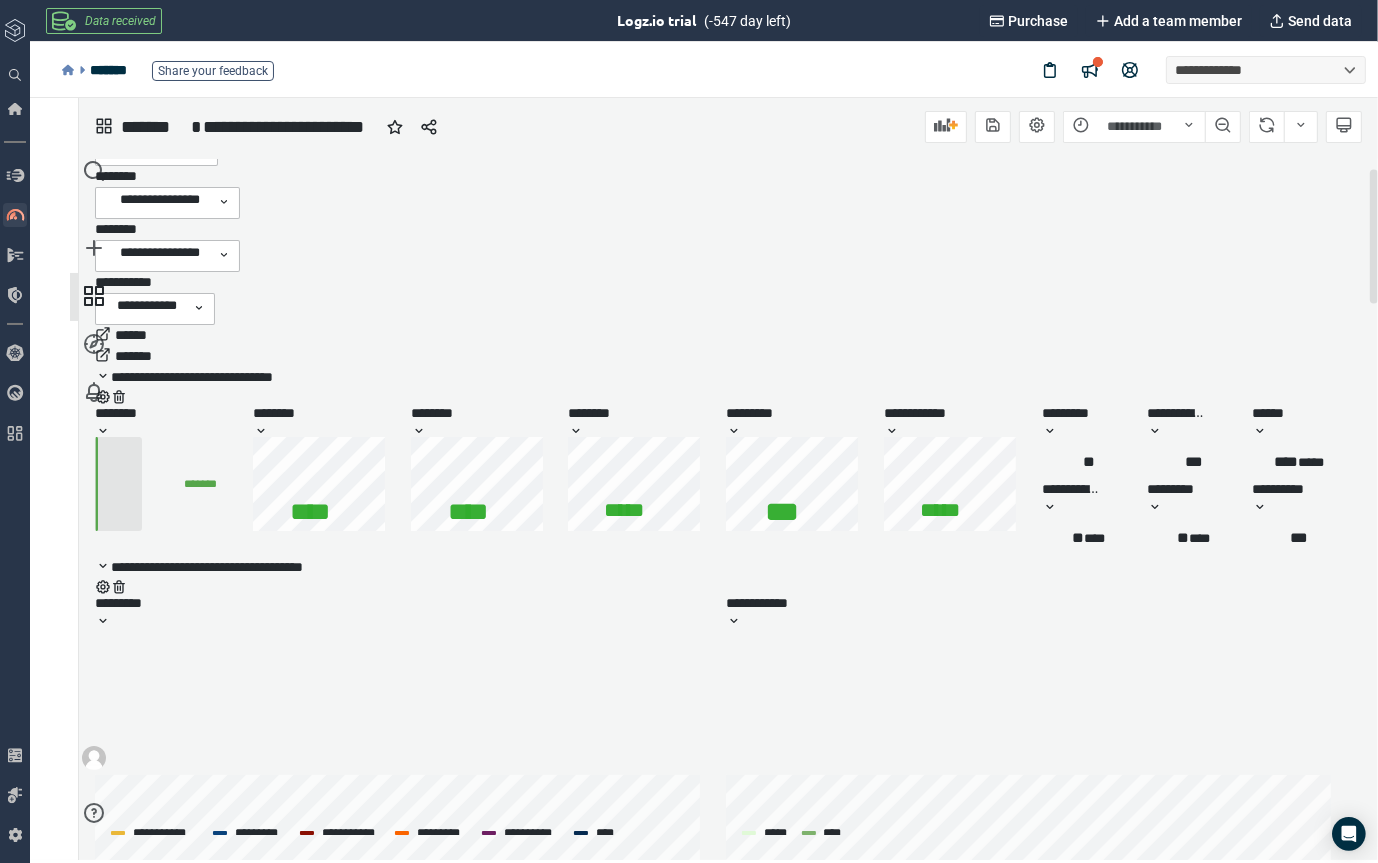 scroll, scrollTop: 0, scrollLeft: 0, axis: both 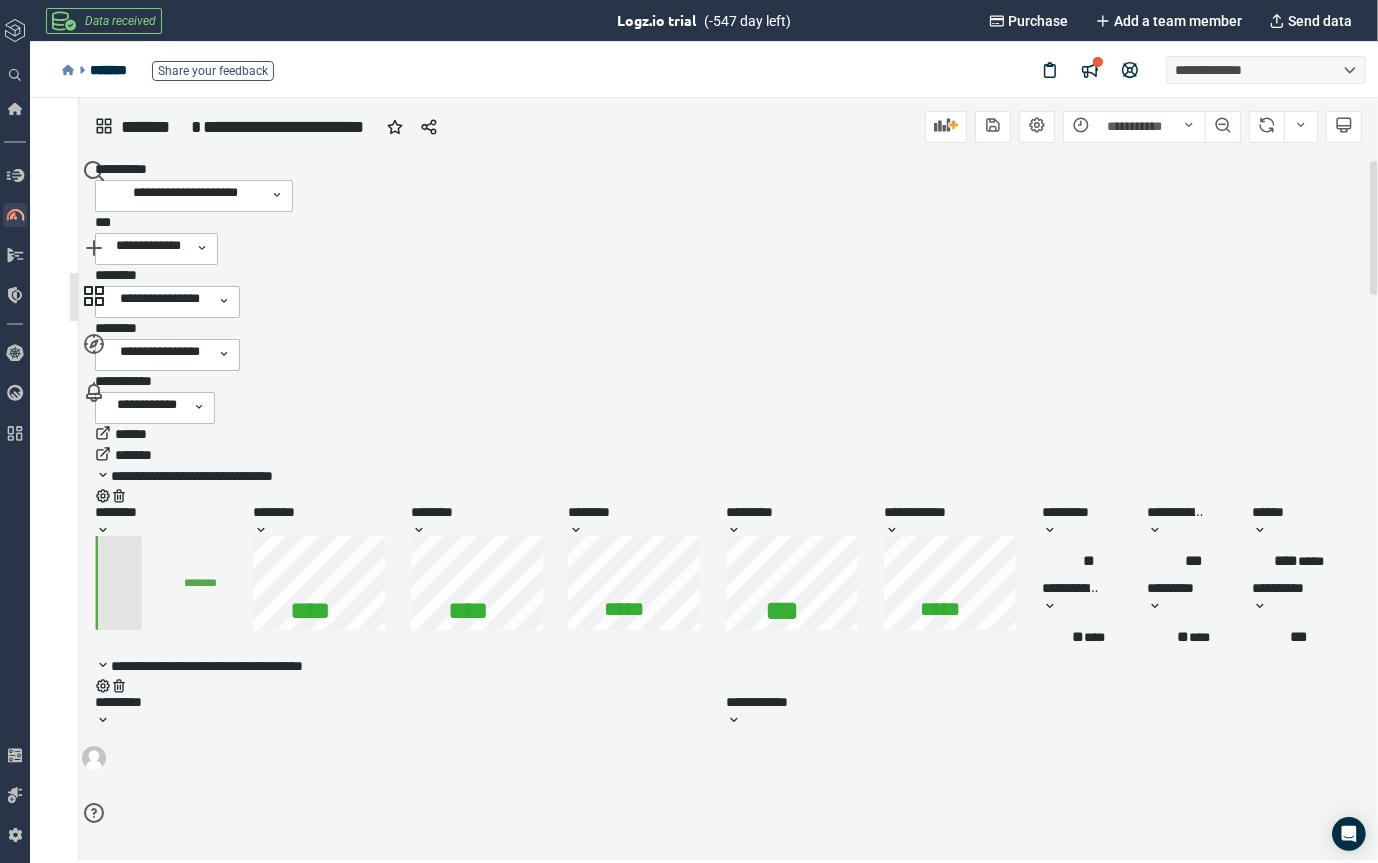 click 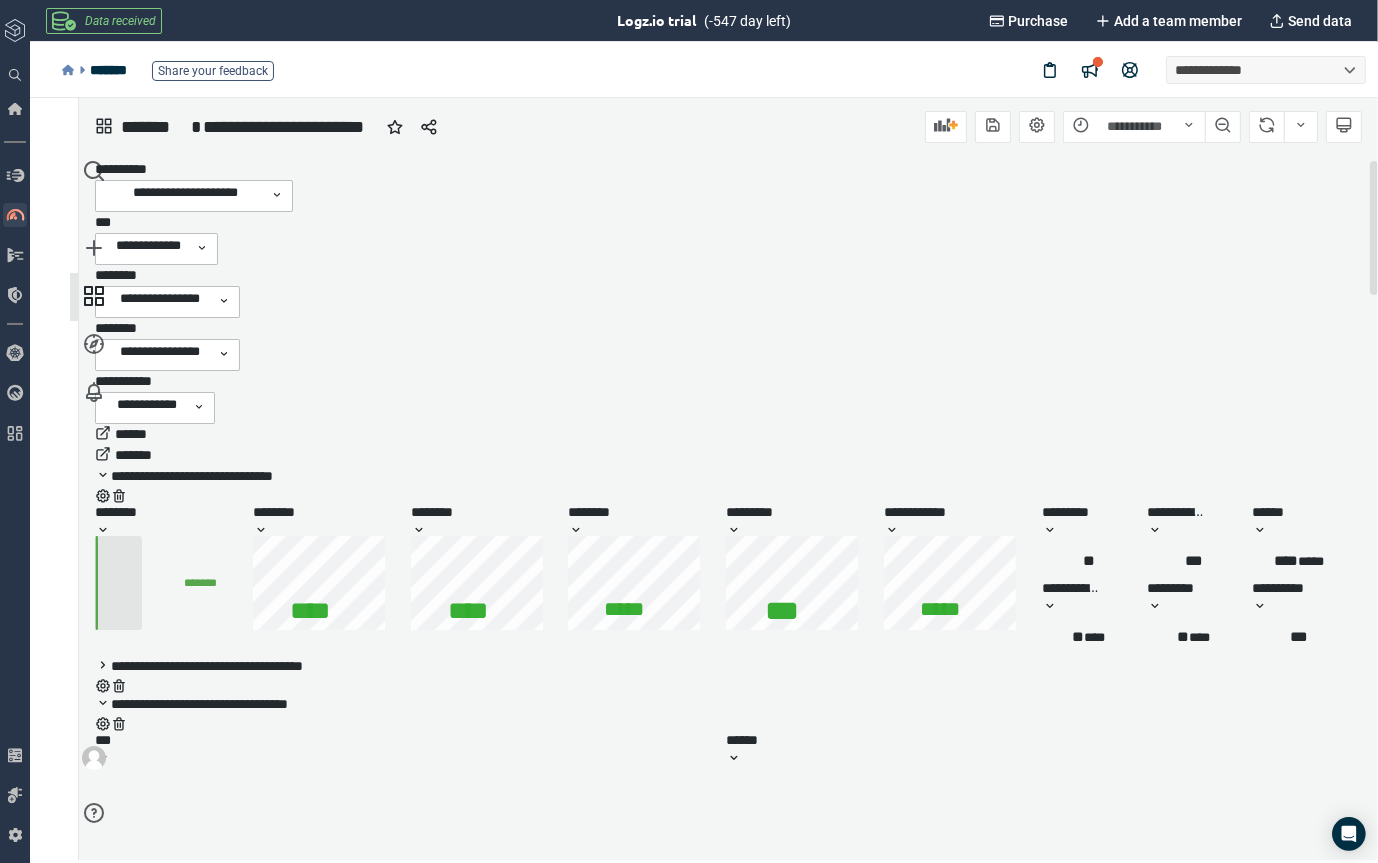 scroll, scrollTop: 3024, scrollLeft: 1246, axis: both 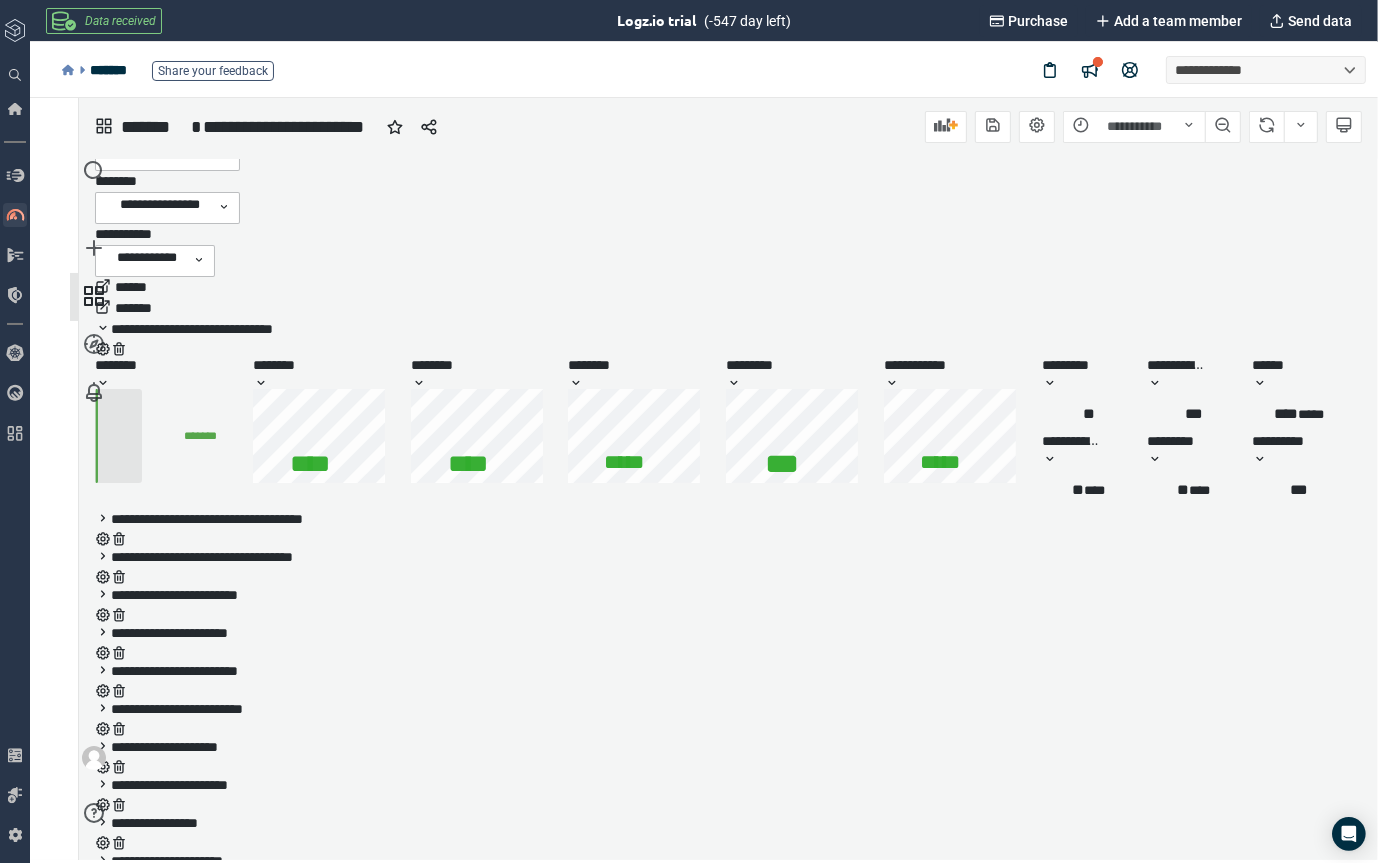 click 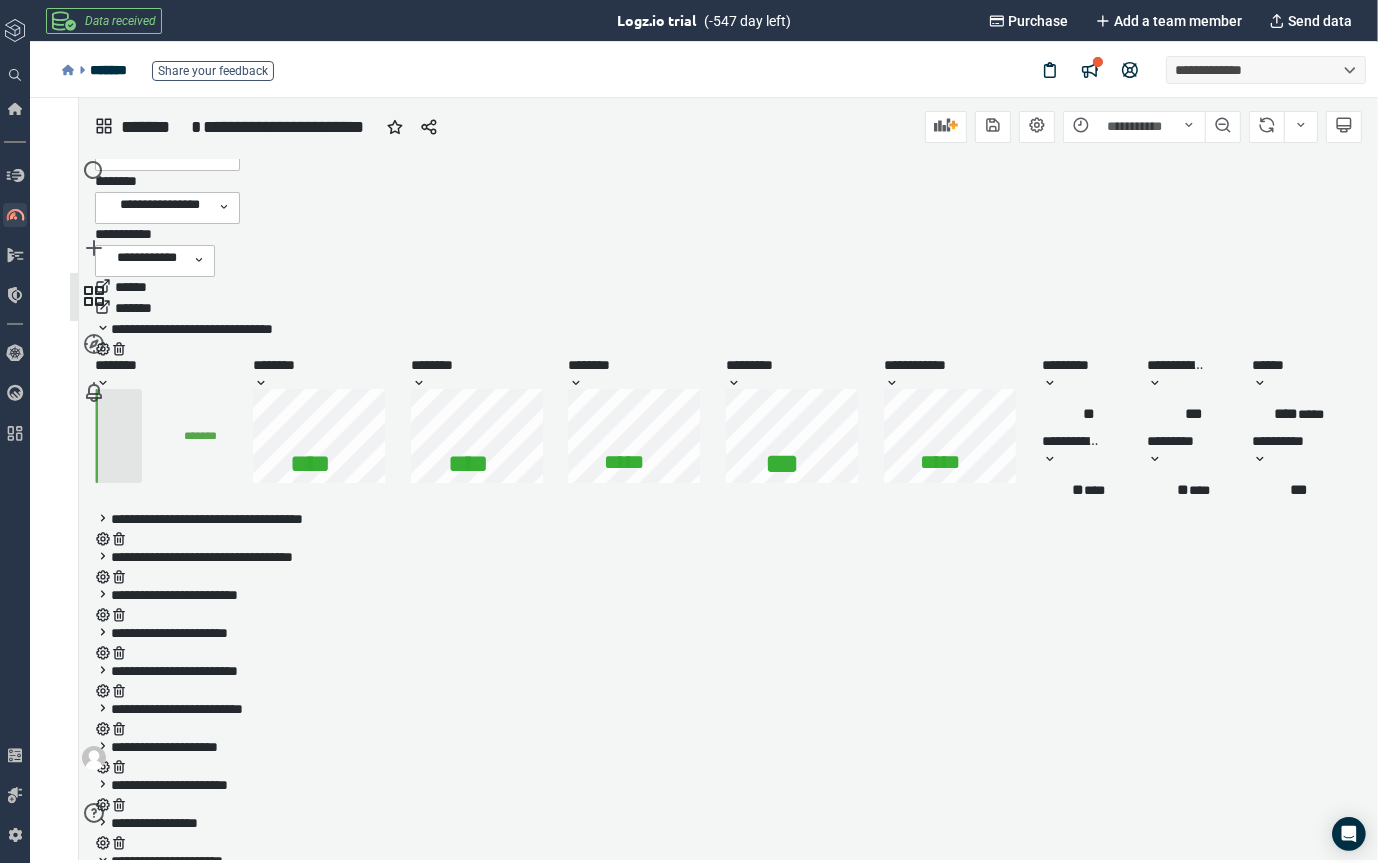scroll, scrollTop: 2644, scrollLeft: 1246, axis: both 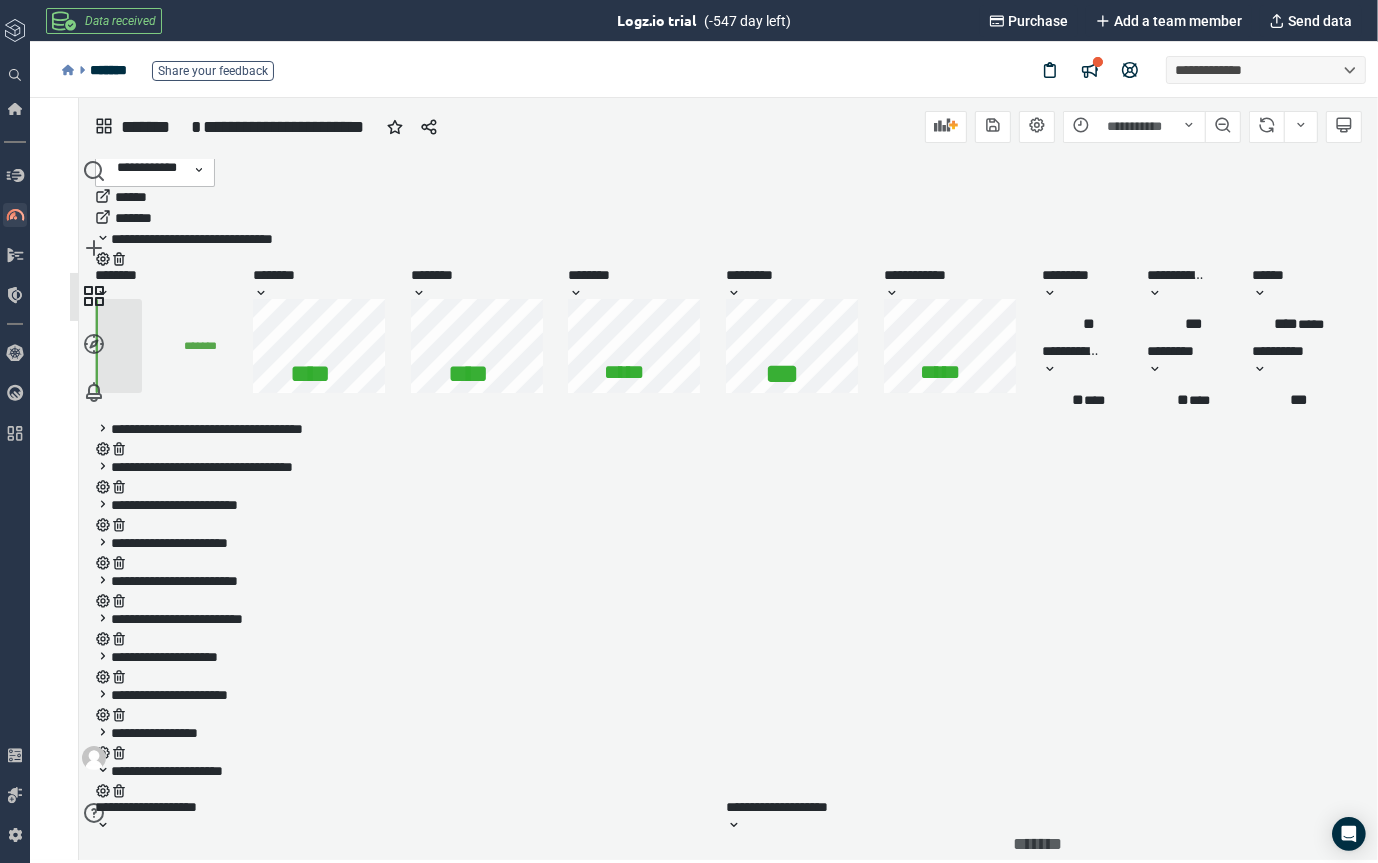 click on "**********" at bounding box center (722, 781) 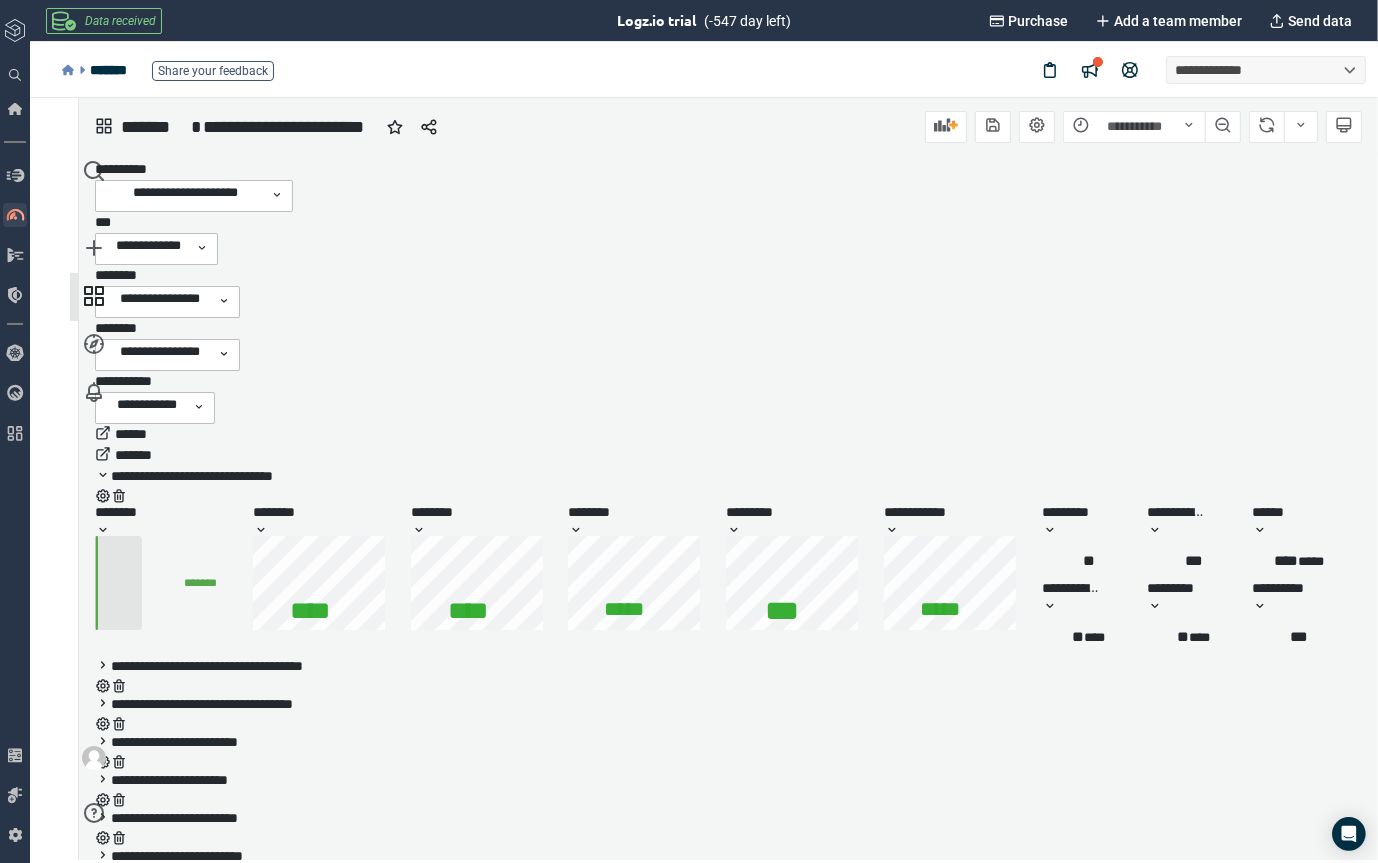 click on "**********" at bounding box center [147, 407] 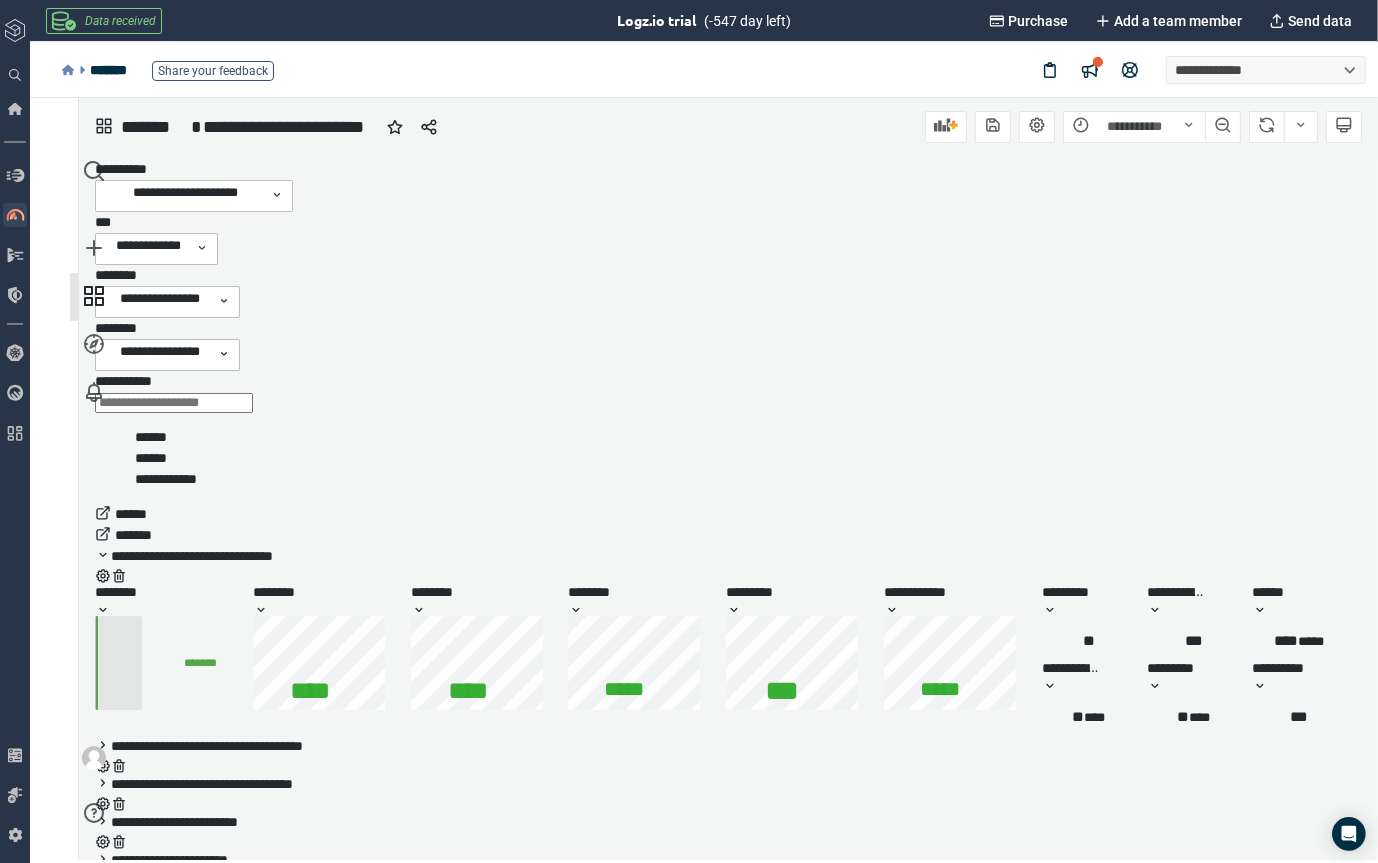 click on "******" at bounding box center [151, 457] 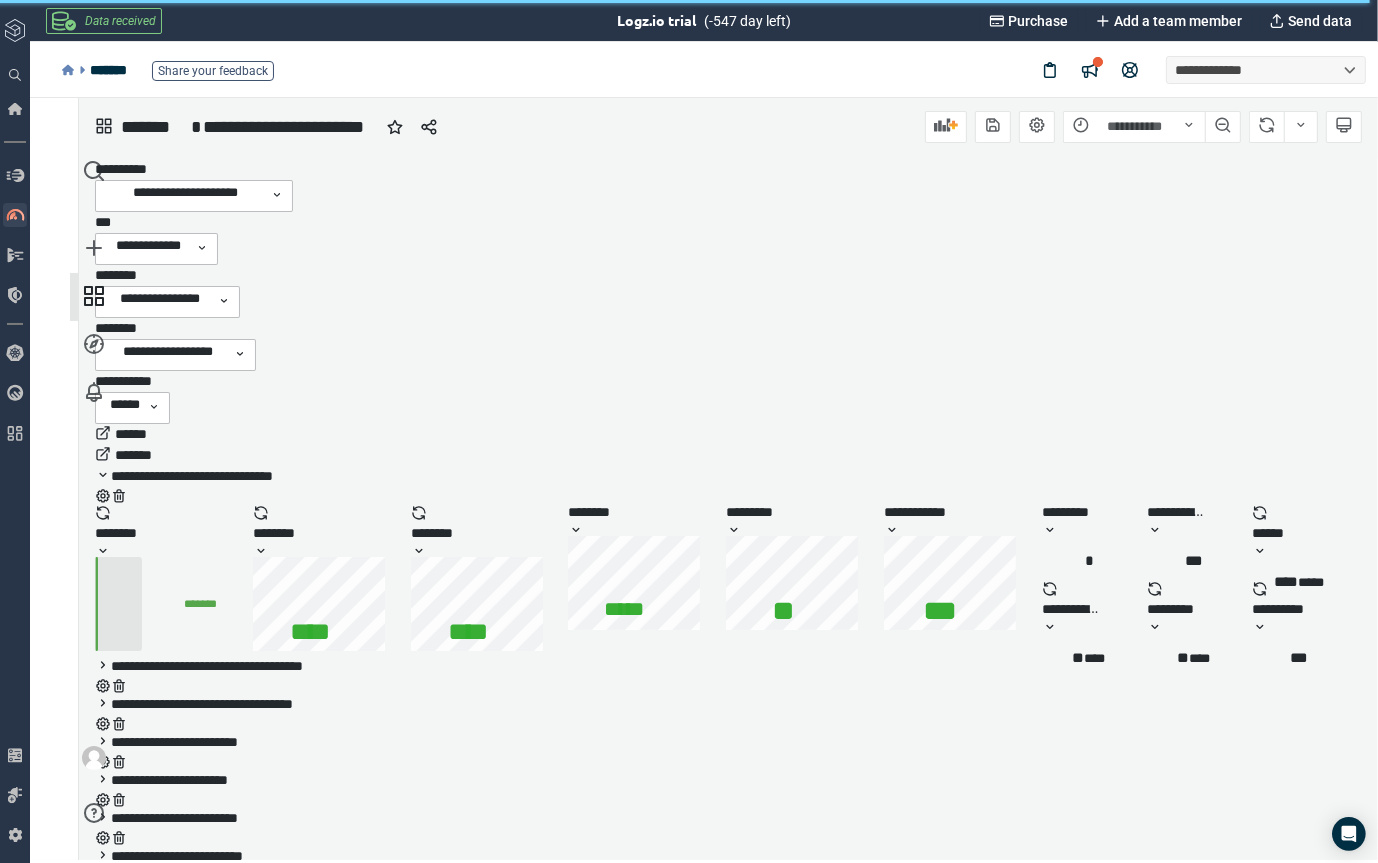 click on "******" at bounding box center [131, 433] 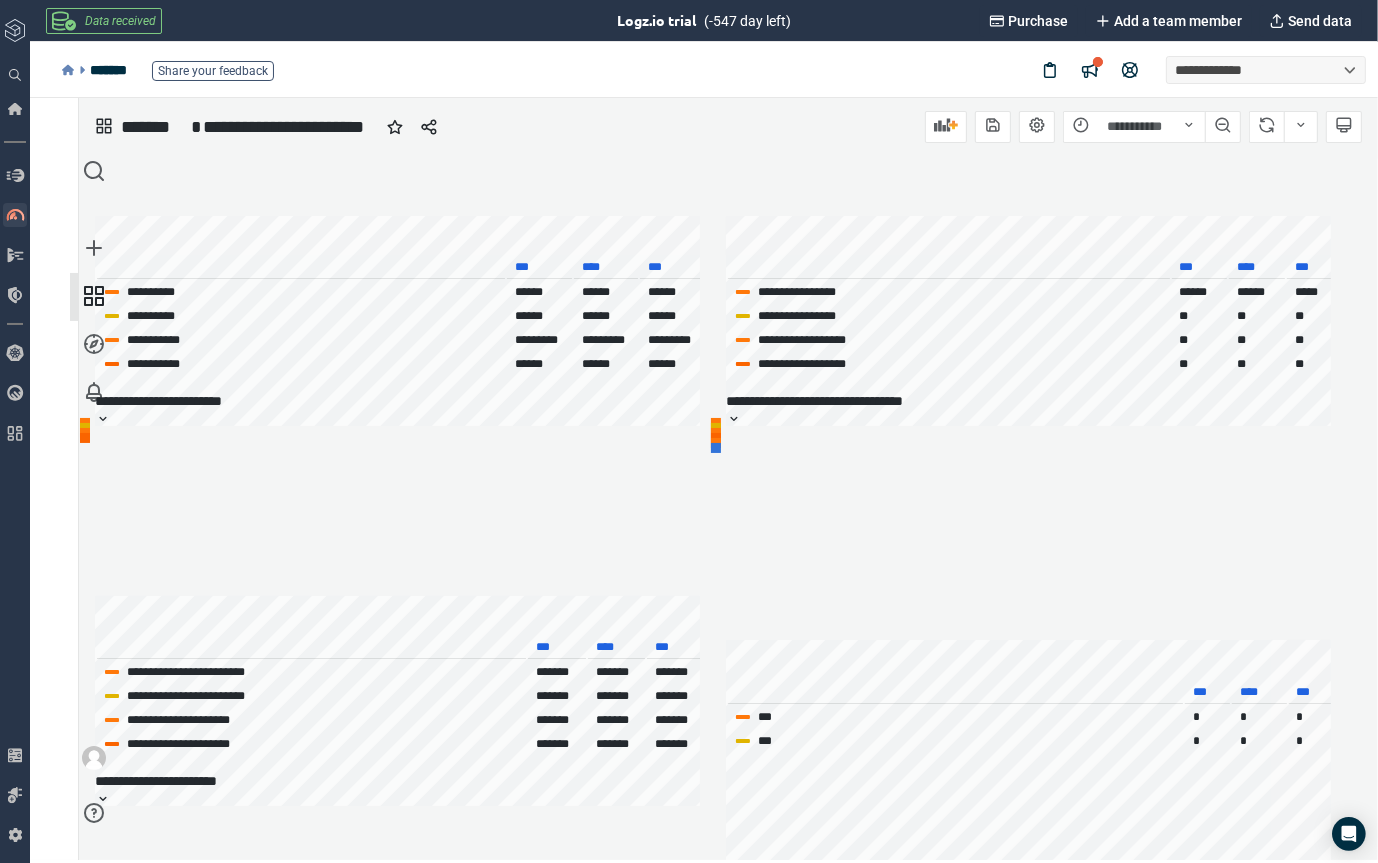 scroll, scrollTop: 1778, scrollLeft: 0, axis: vertical 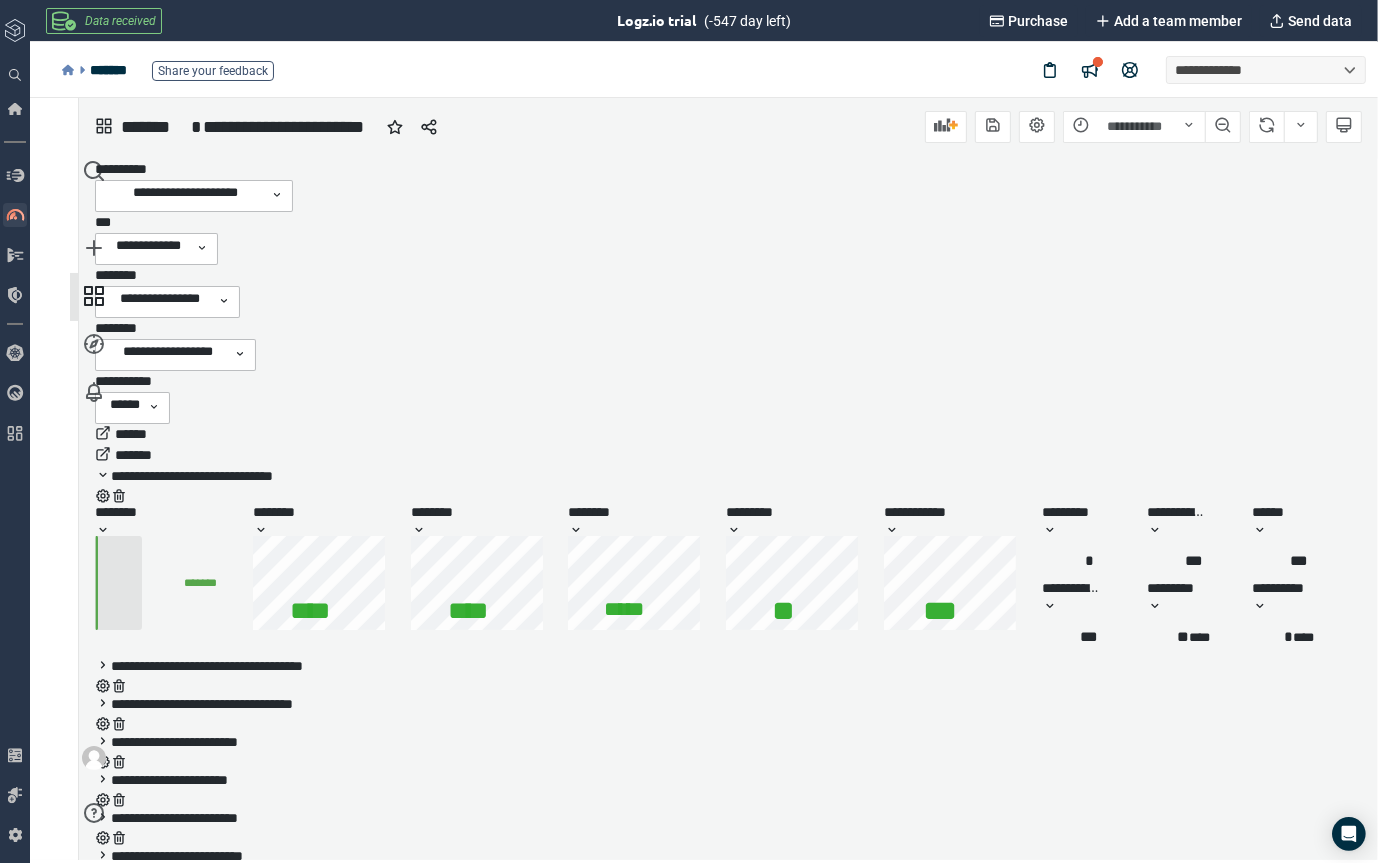drag, startPoint x: 1360, startPoint y: 668, endPoint x: 1366, endPoint y: 175, distance: 493.0365 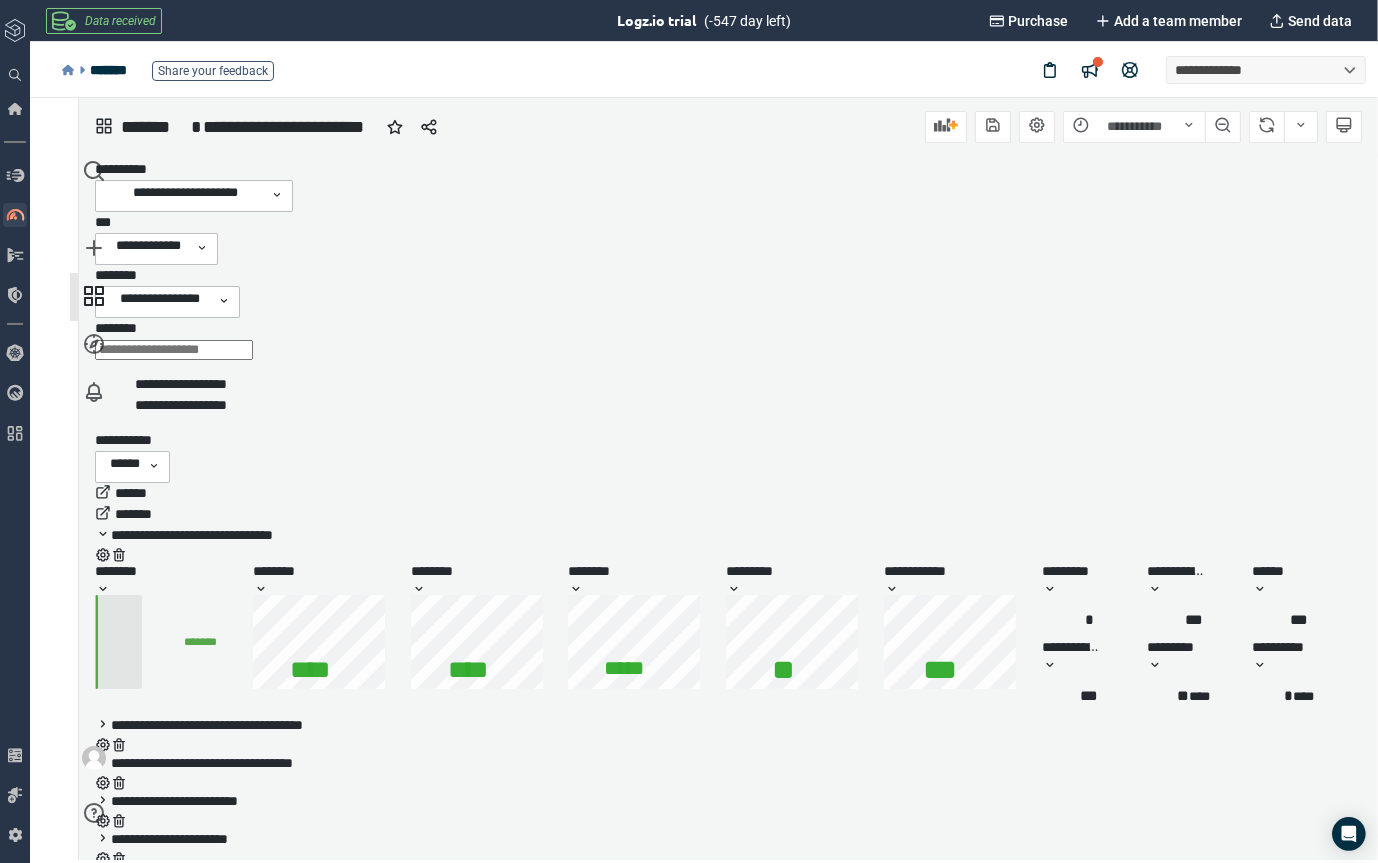 click on "**********" at bounding box center (181, 404) 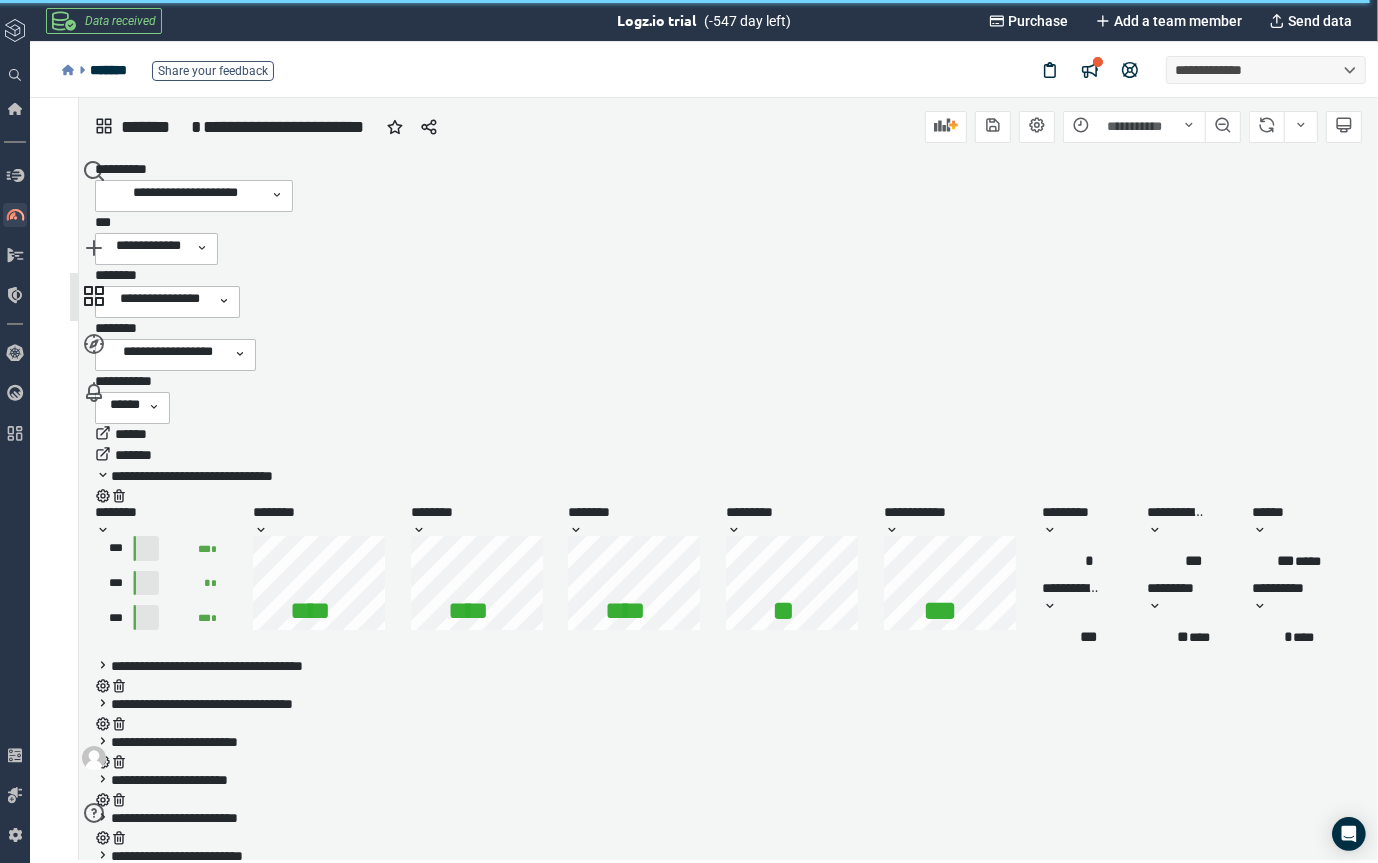 click on "**********" at bounding box center [167, 354] 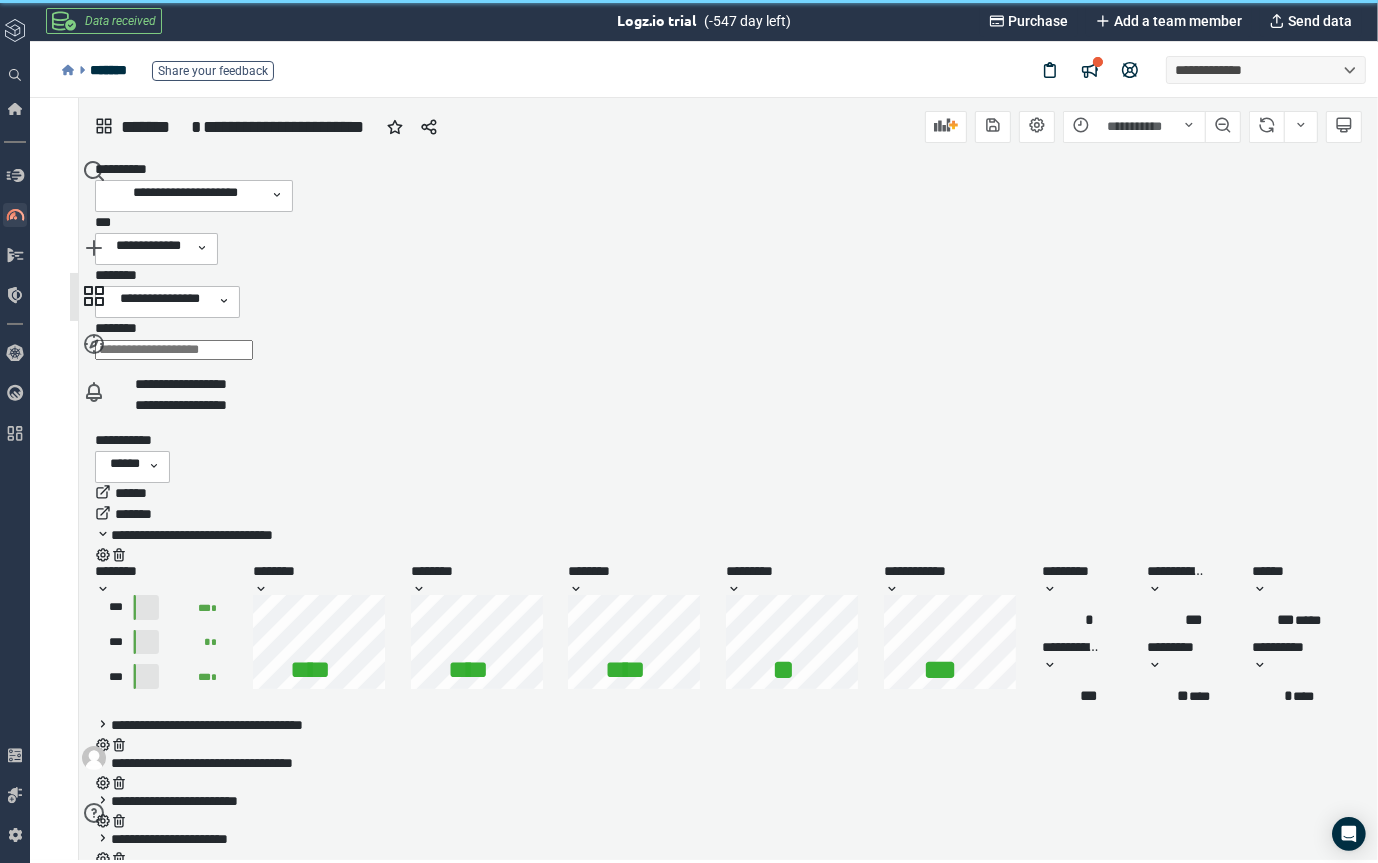 click on "**********" at bounding box center (181, 383) 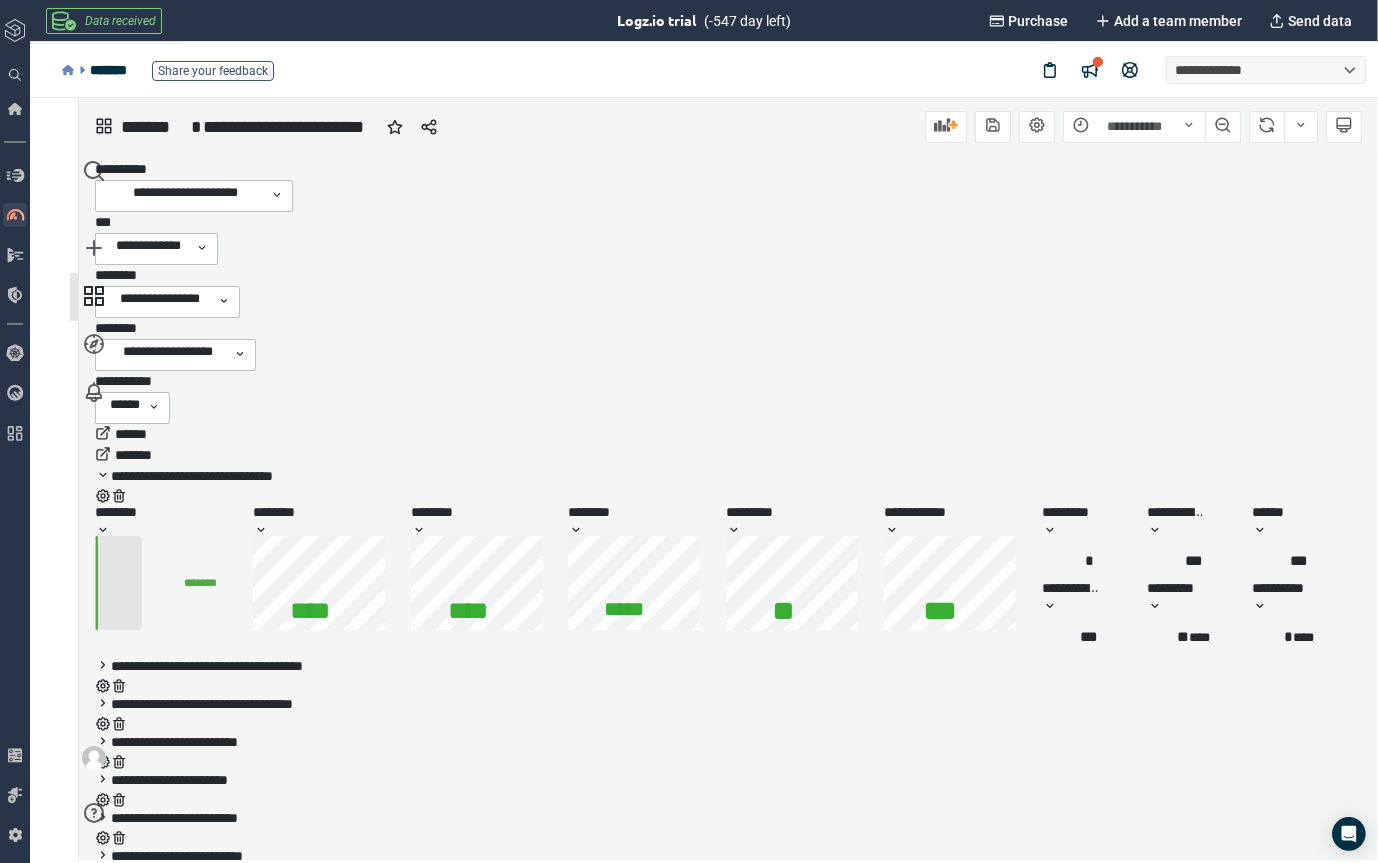 click on "**********" at bounding box center (167, 354) 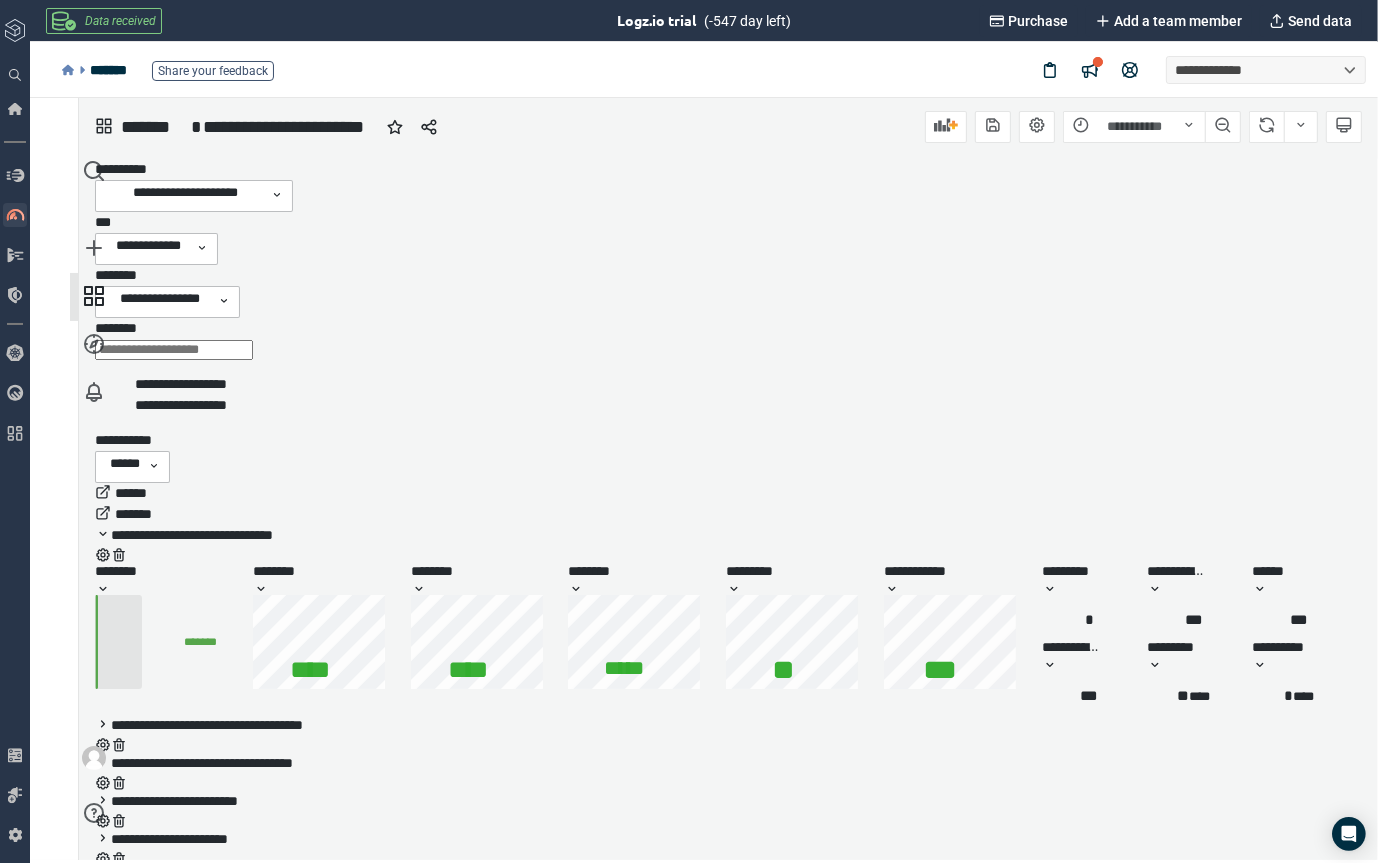 click on "**********" at bounding box center [181, 404] 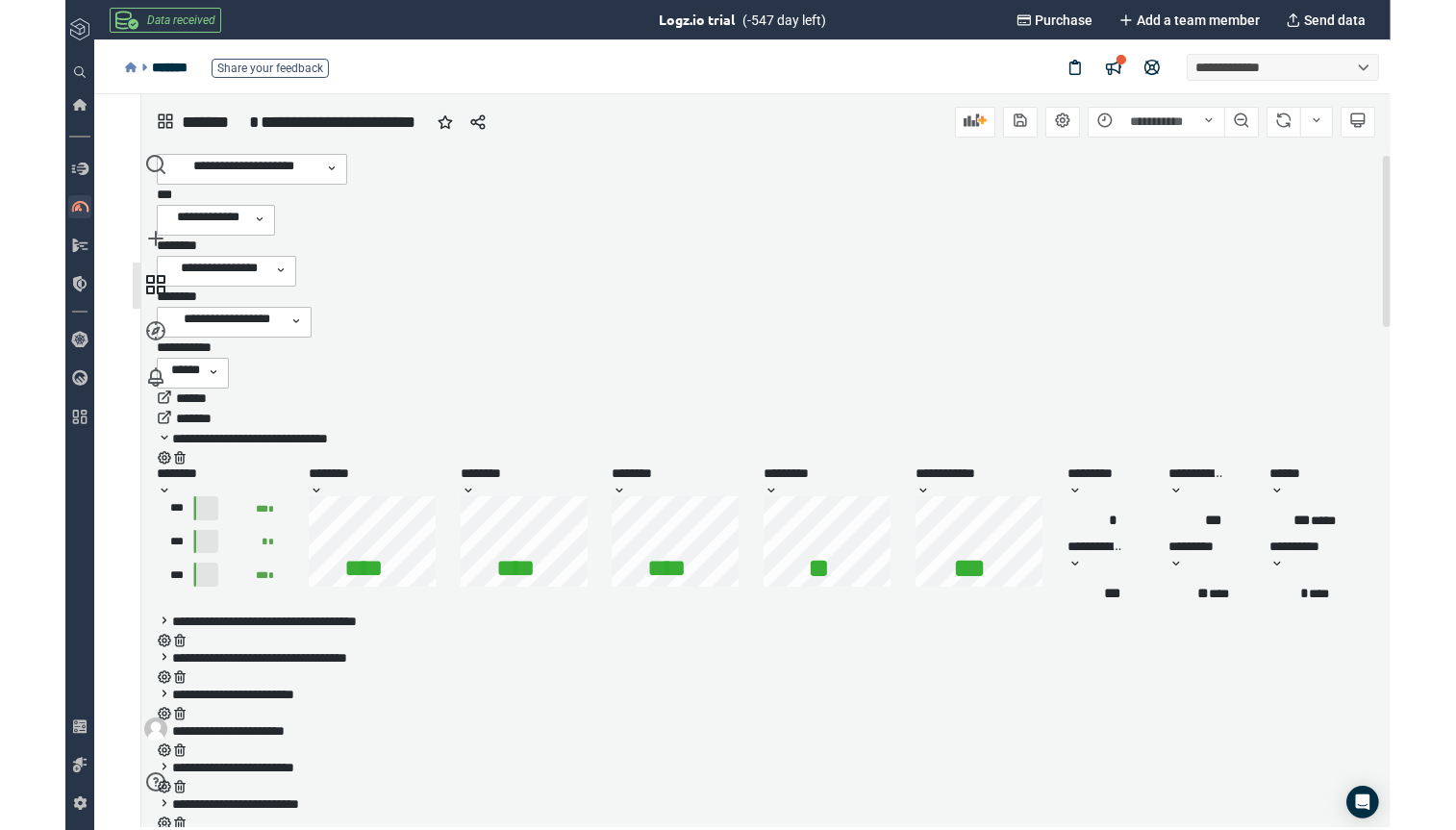 scroll, scrollTop: 0, scrollLeft: 0, axis: both 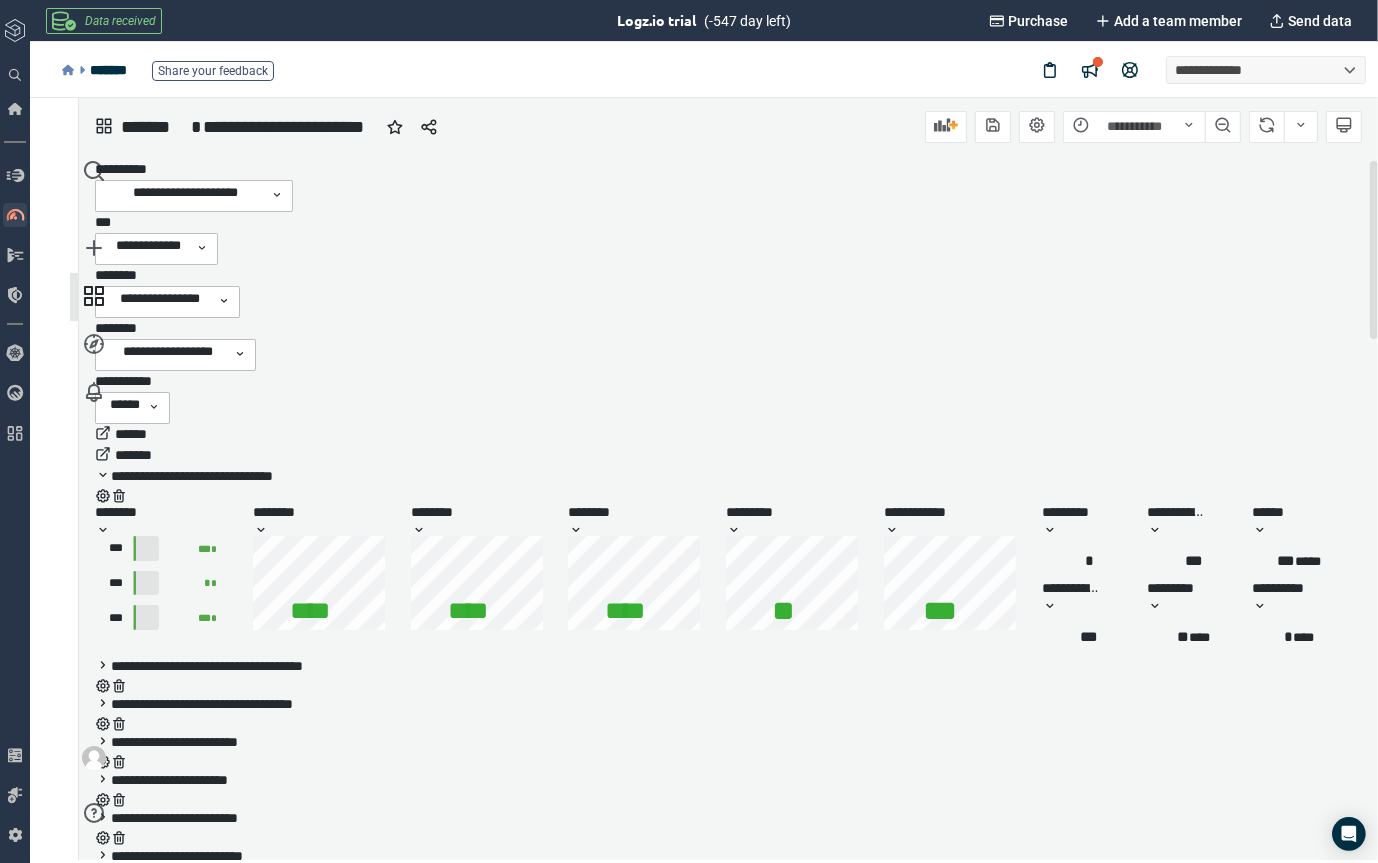 click at bounding box center (1374, 249) 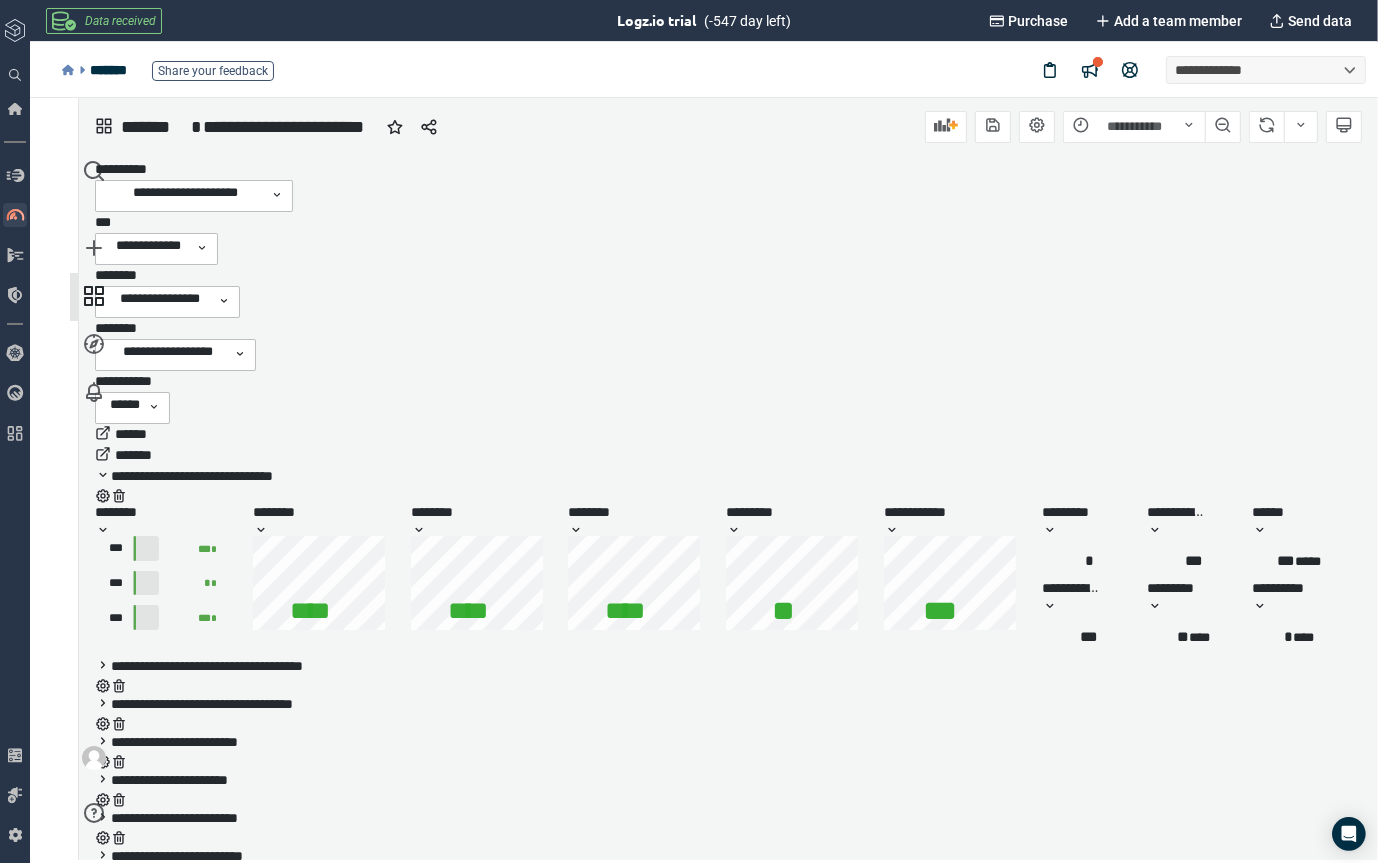 click on "******" at bounding box center (124, 407) 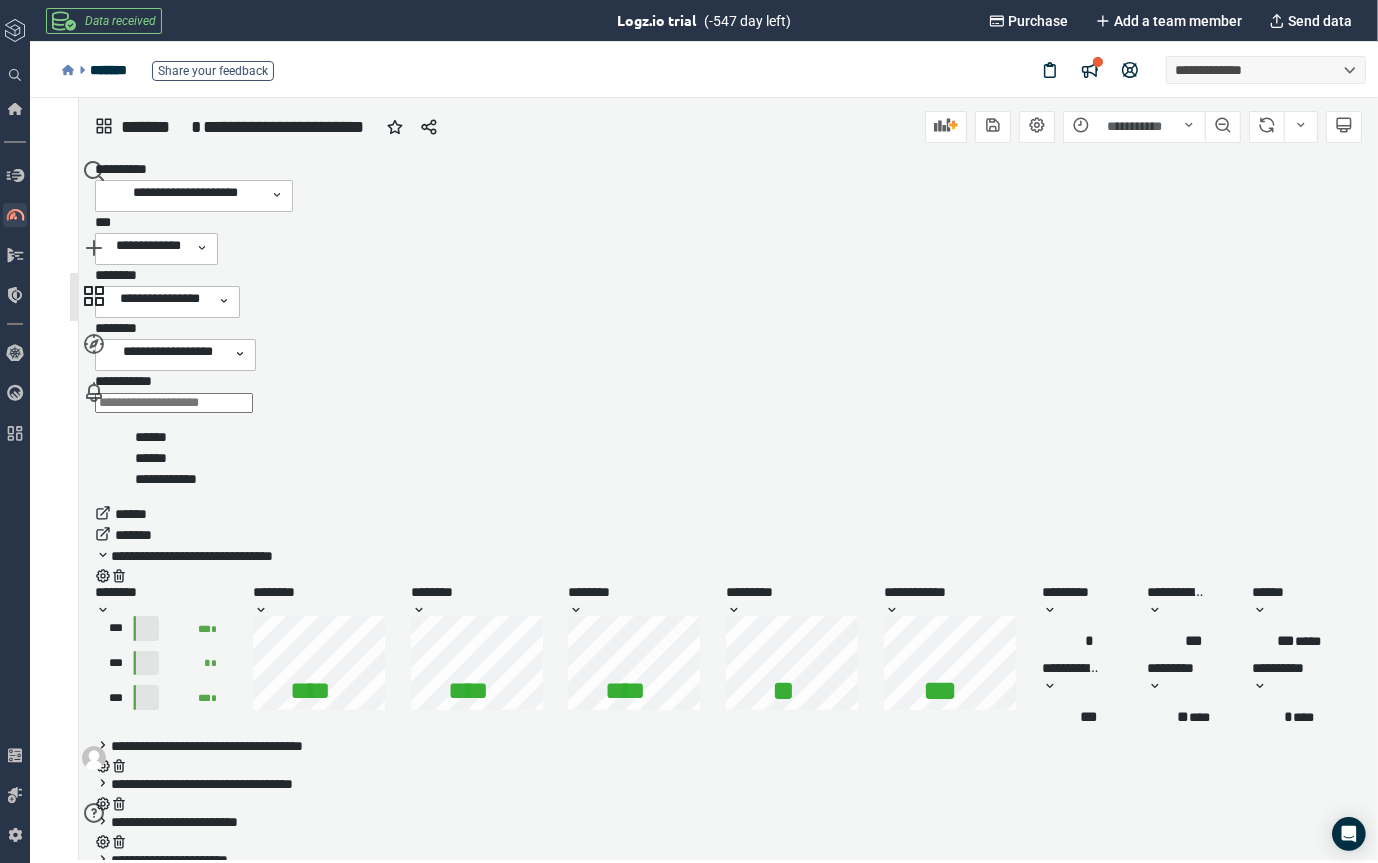 click on "**********" at bounding box center [166, 478] 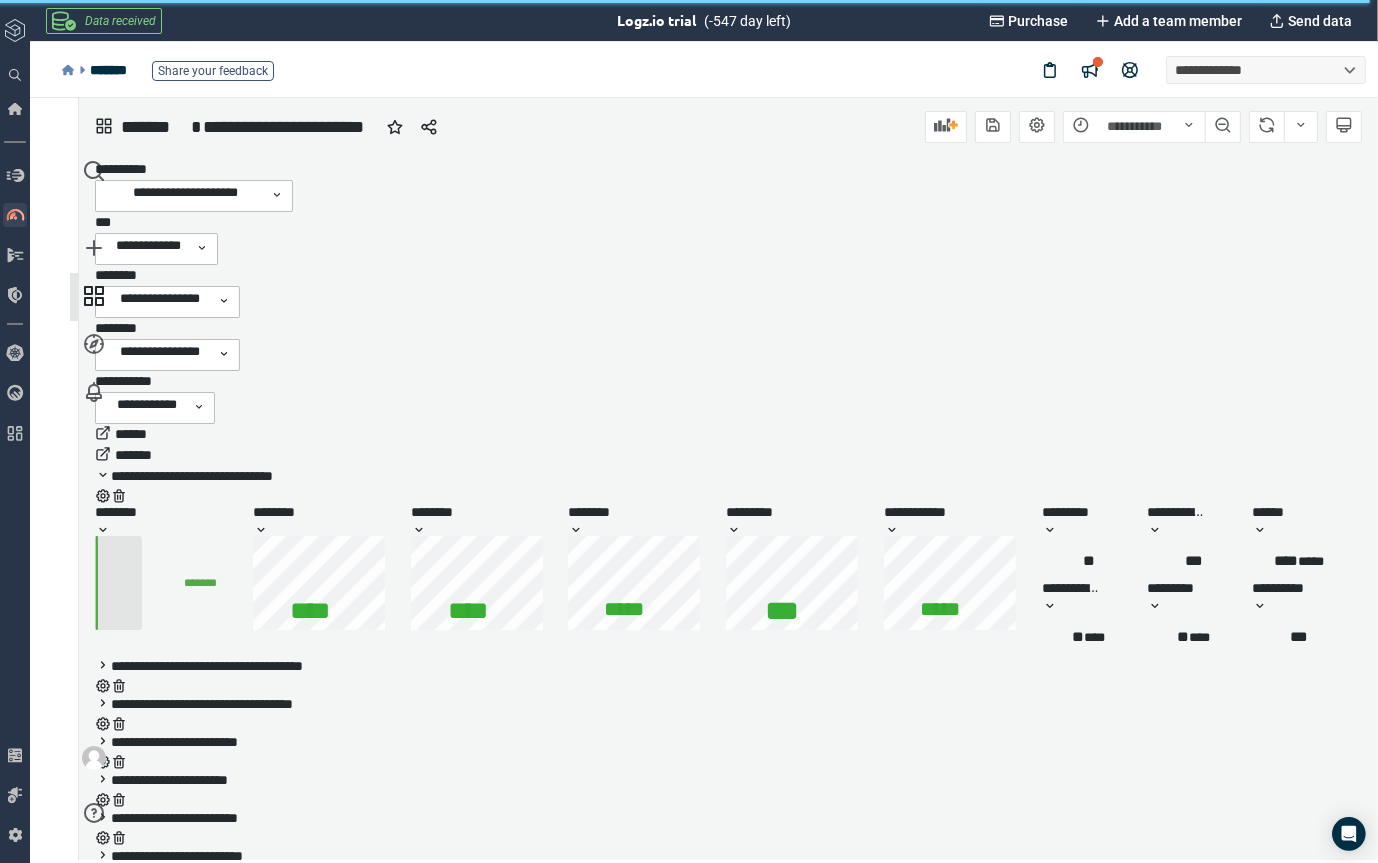 click on "**********" at bounding box center [159, 354] 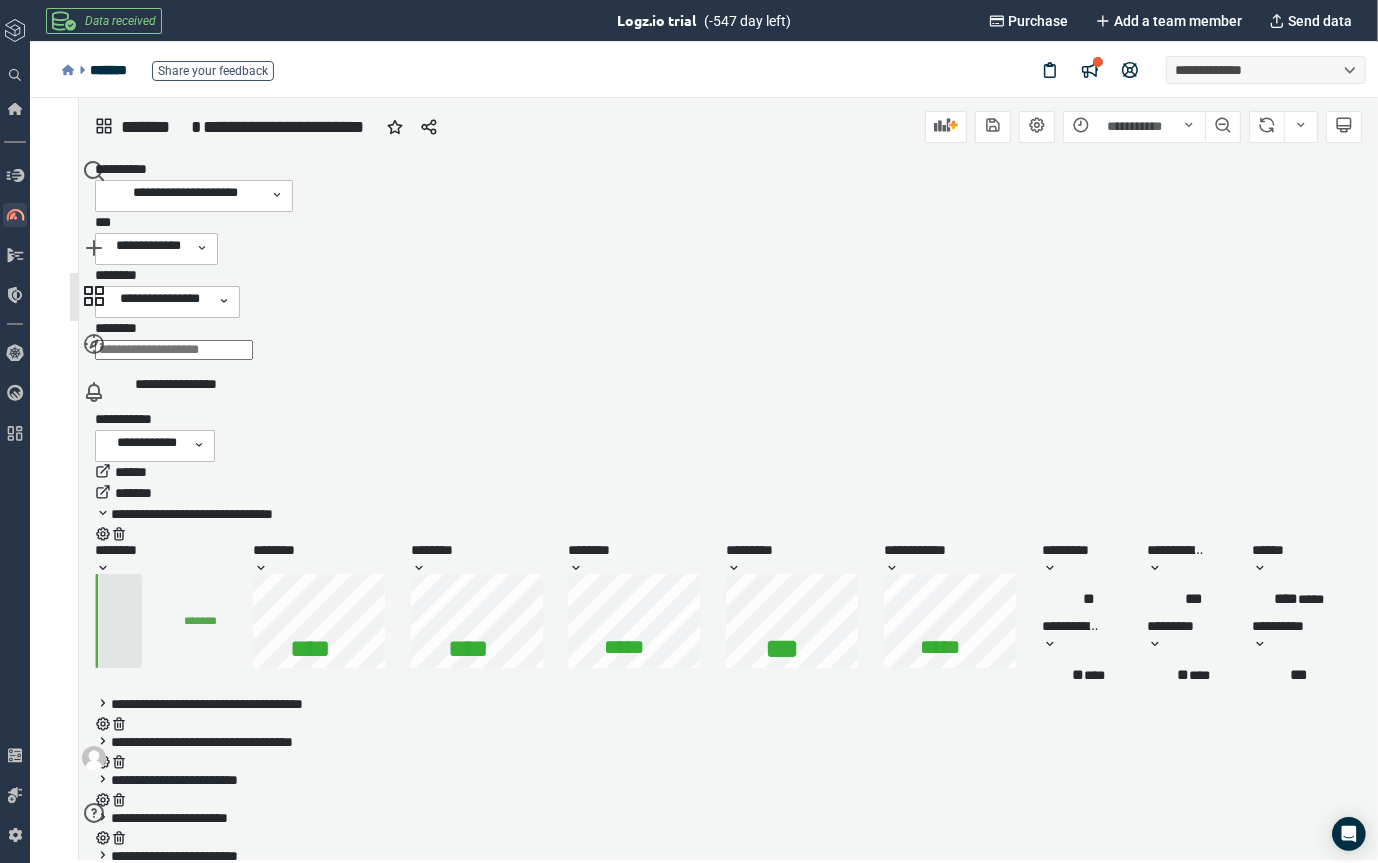 click on "**********" at bounding box center [176, 383] 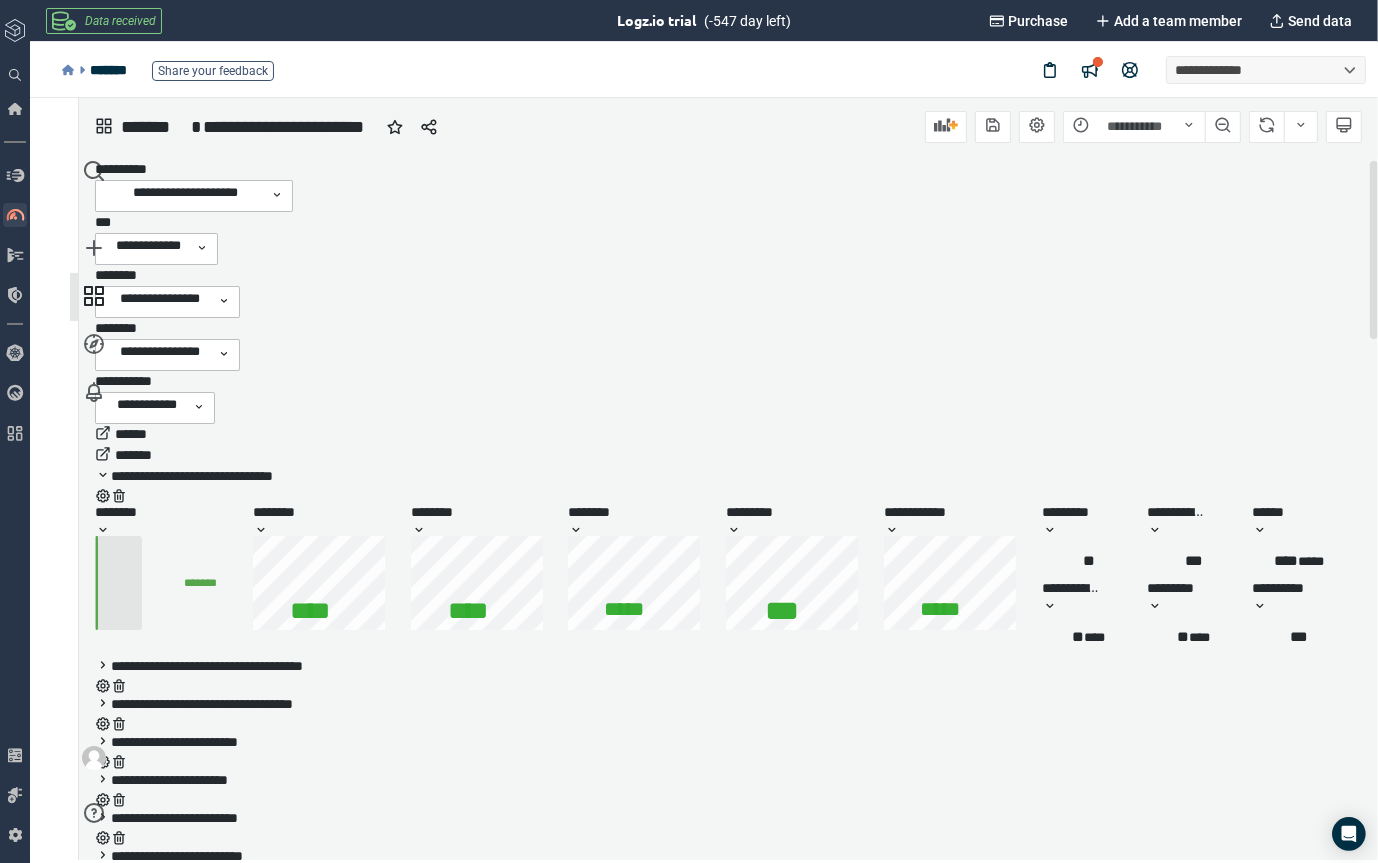 click on "**********" at bounding box center (726, 311) 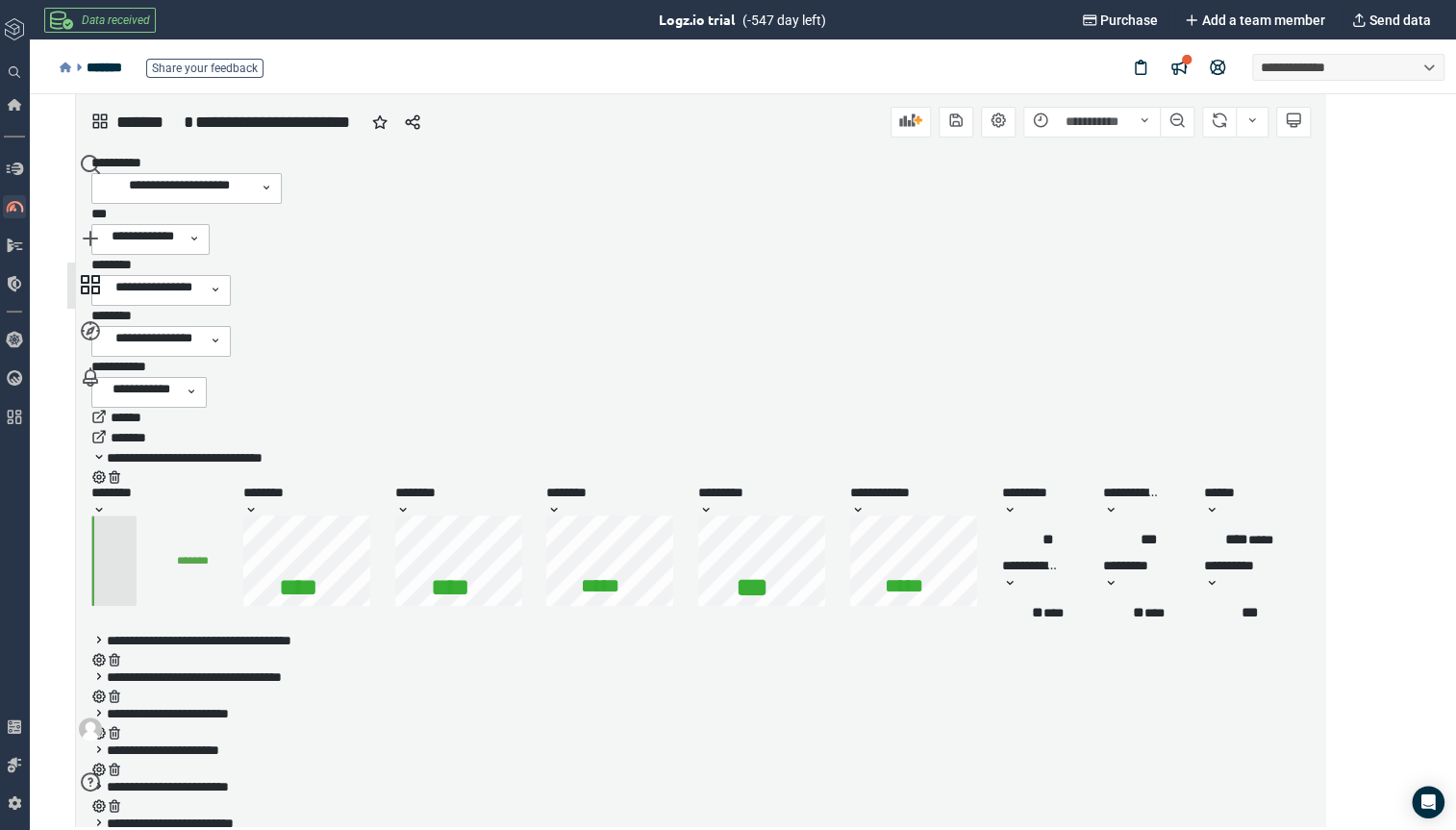 scroll, scrollTop: 8, scrollLeft: 3, axis: both 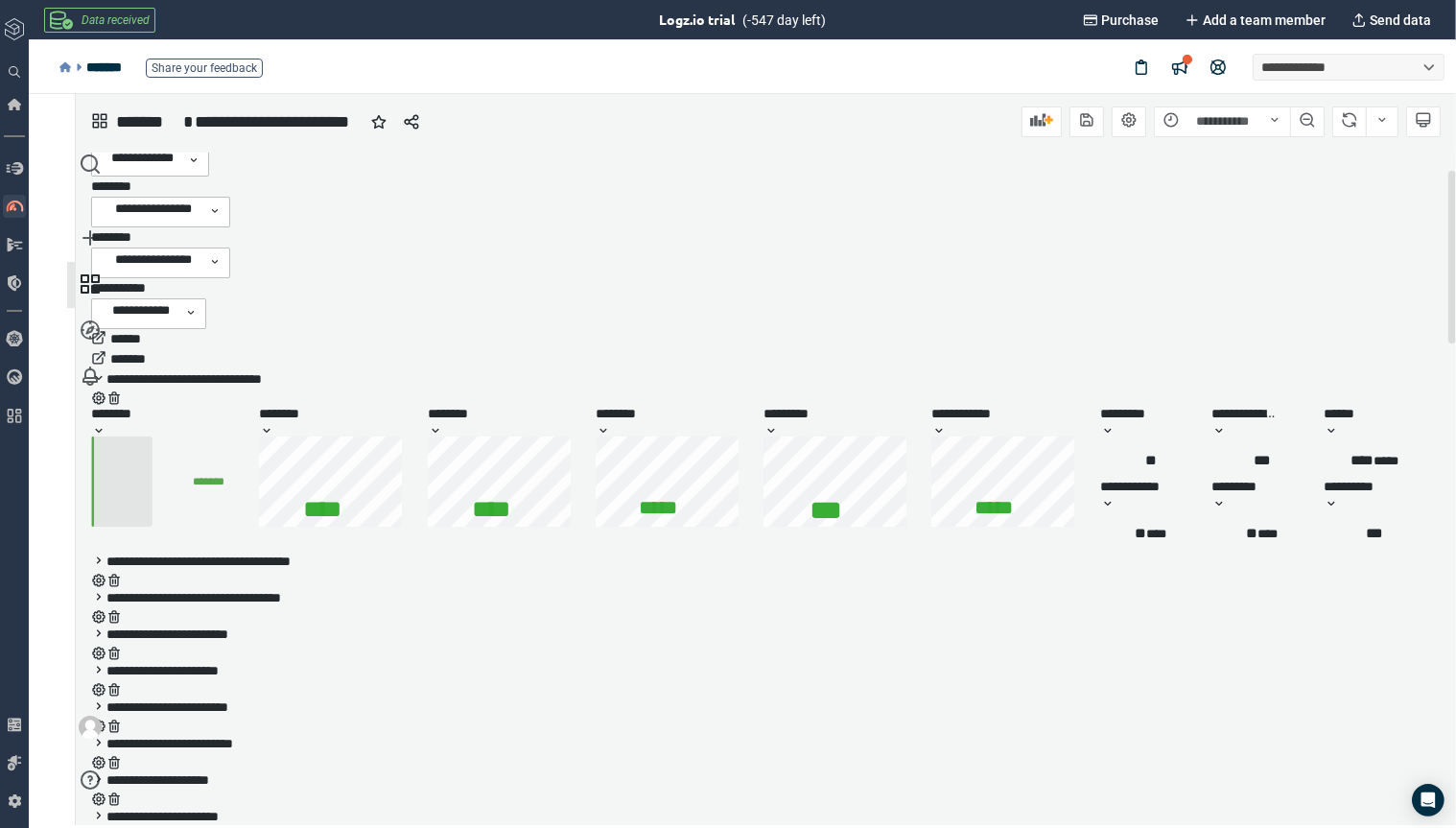 drag, startPoint x: 1437, startPoint y: 201, endPoint x: 1428, endPoint y: 222, distance: 22.847319 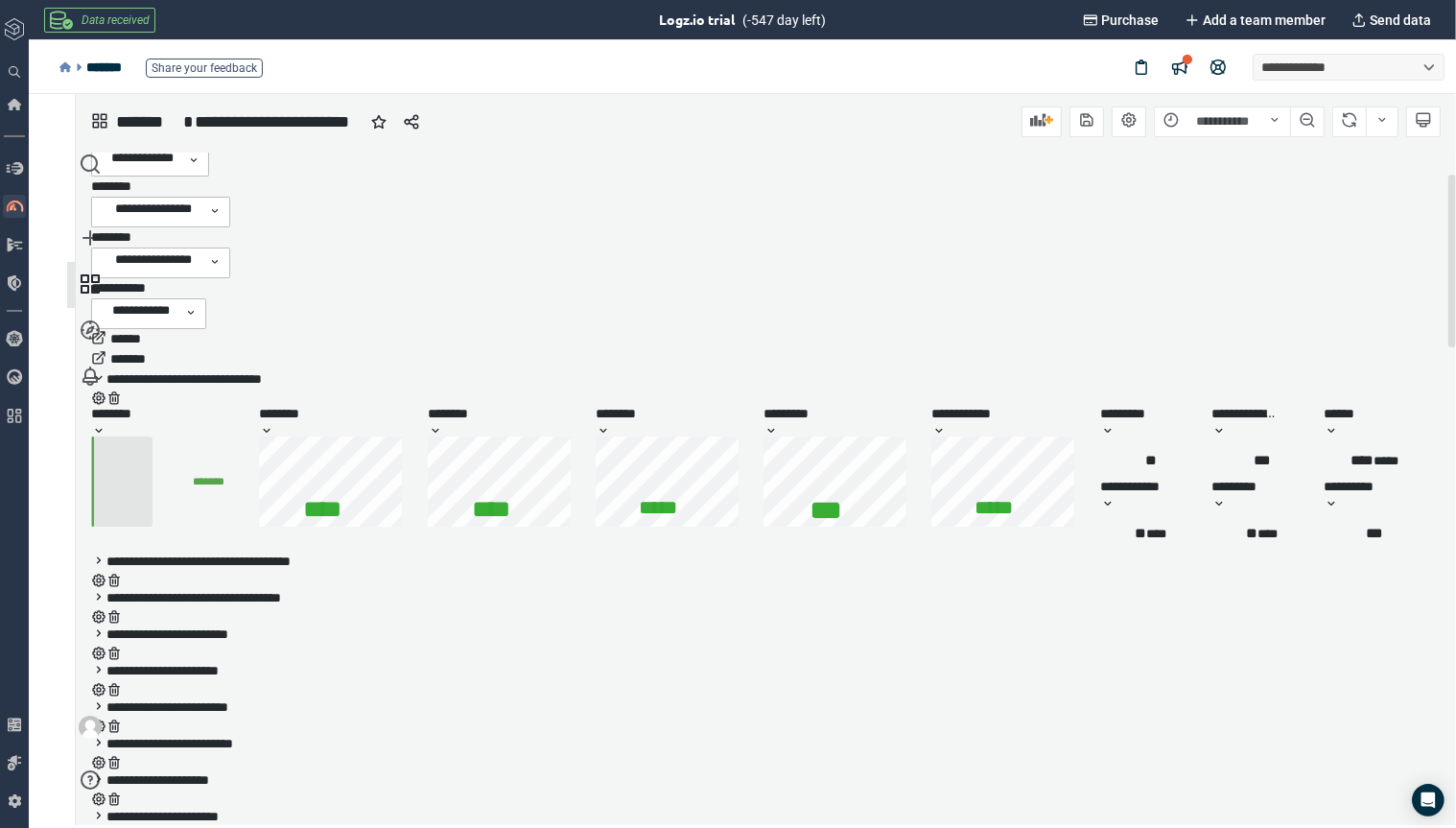 click on "**********" at bounding box center [763, 1501] 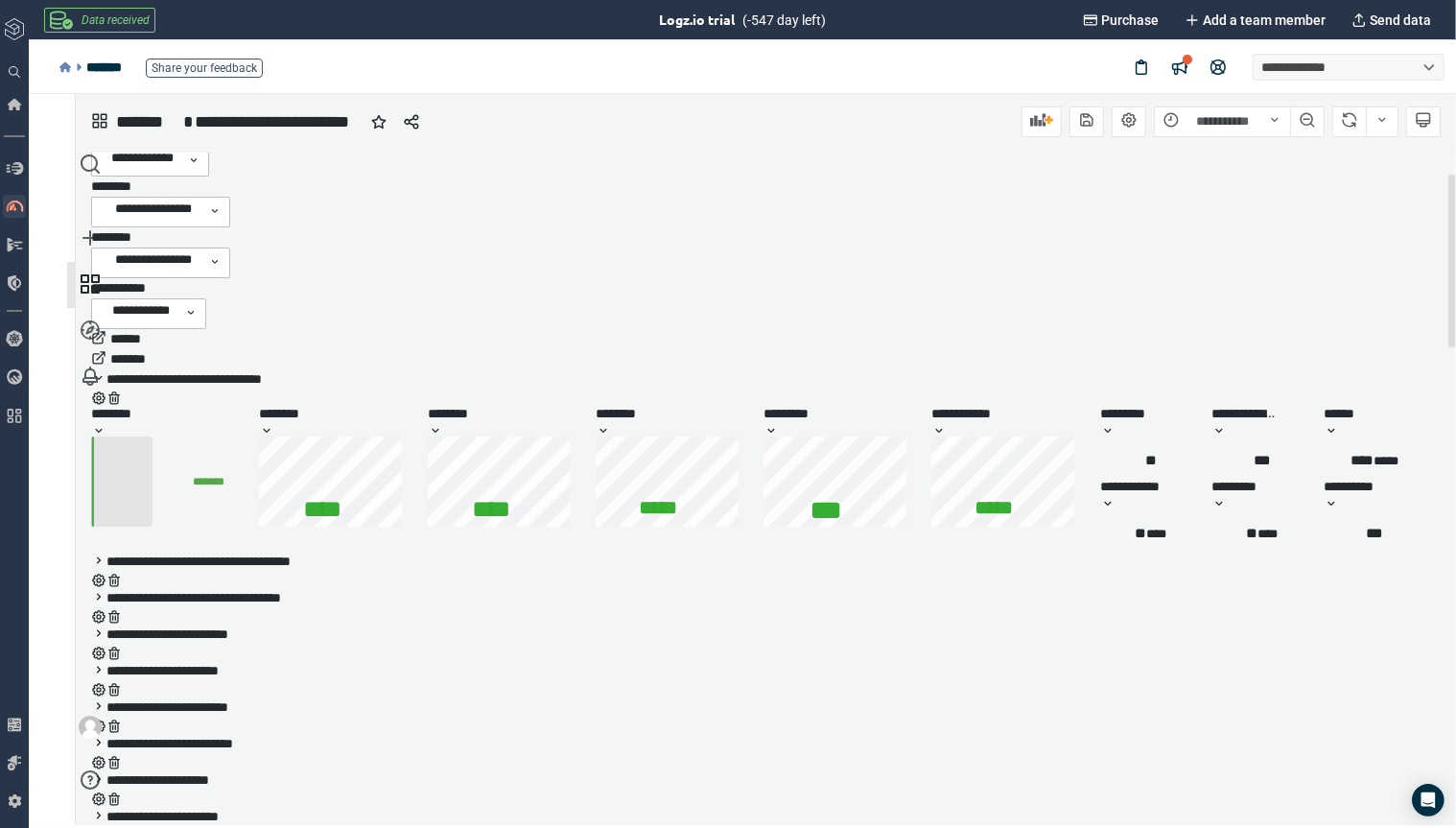 scroll, scrollTop: 0, scrollLeft: 0, axis: both 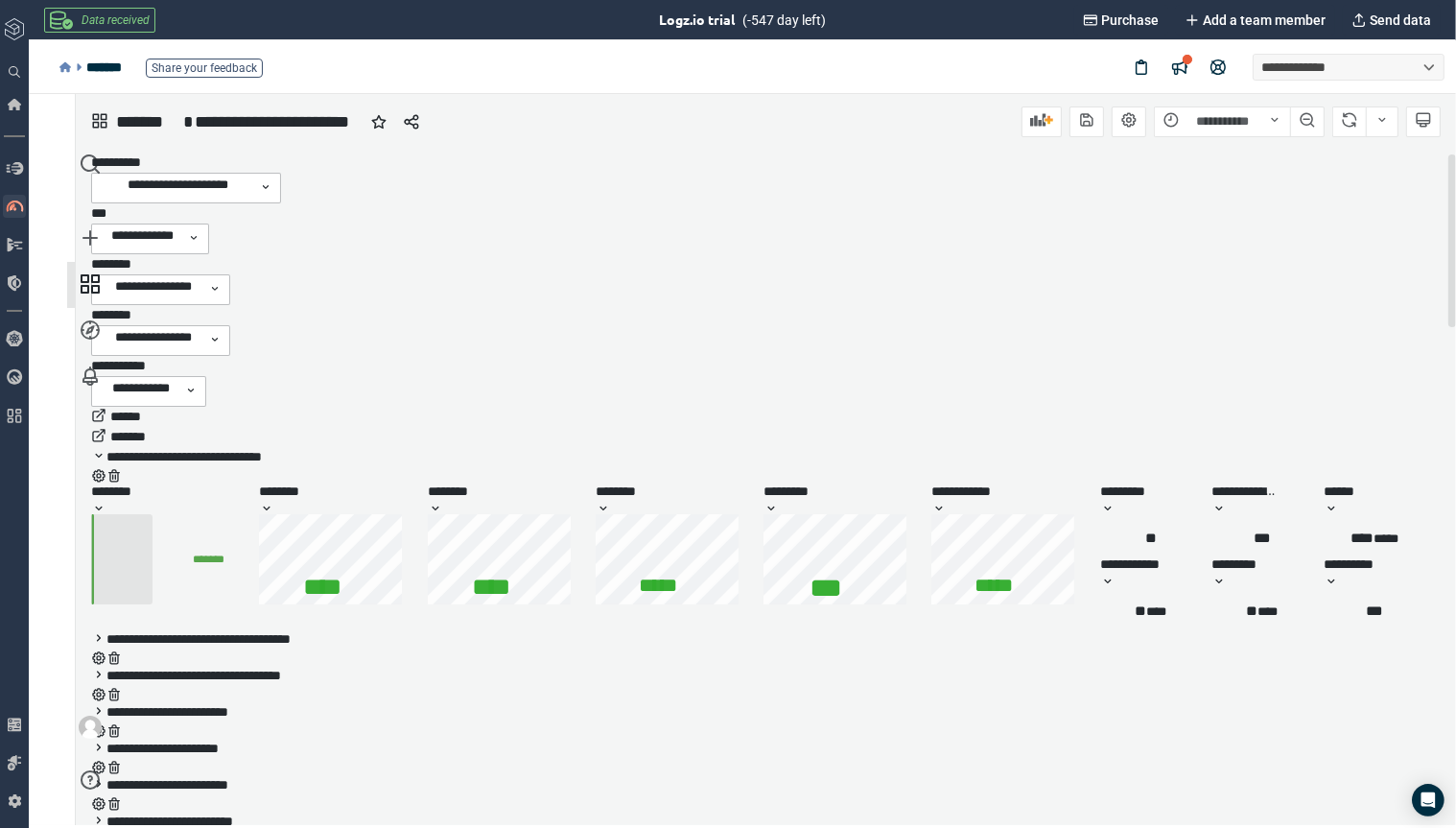 drag, startPoint x: 1439, startPoint y: 209, endPoint x: 1435, endPoint y: 159, distance: 50.159745 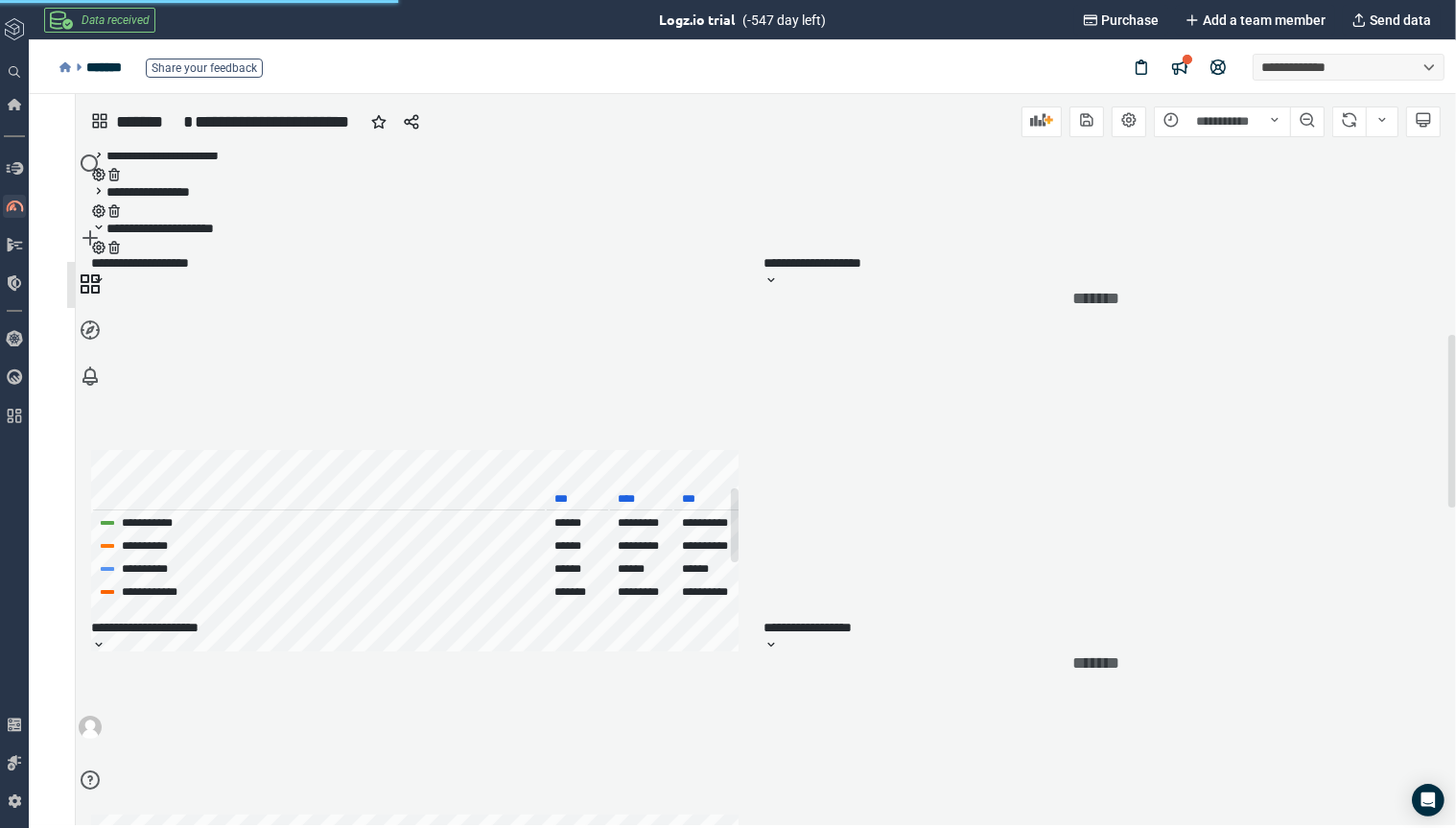 scroll, scrollTop: 746, scrollLeft: 0, axis: vertical 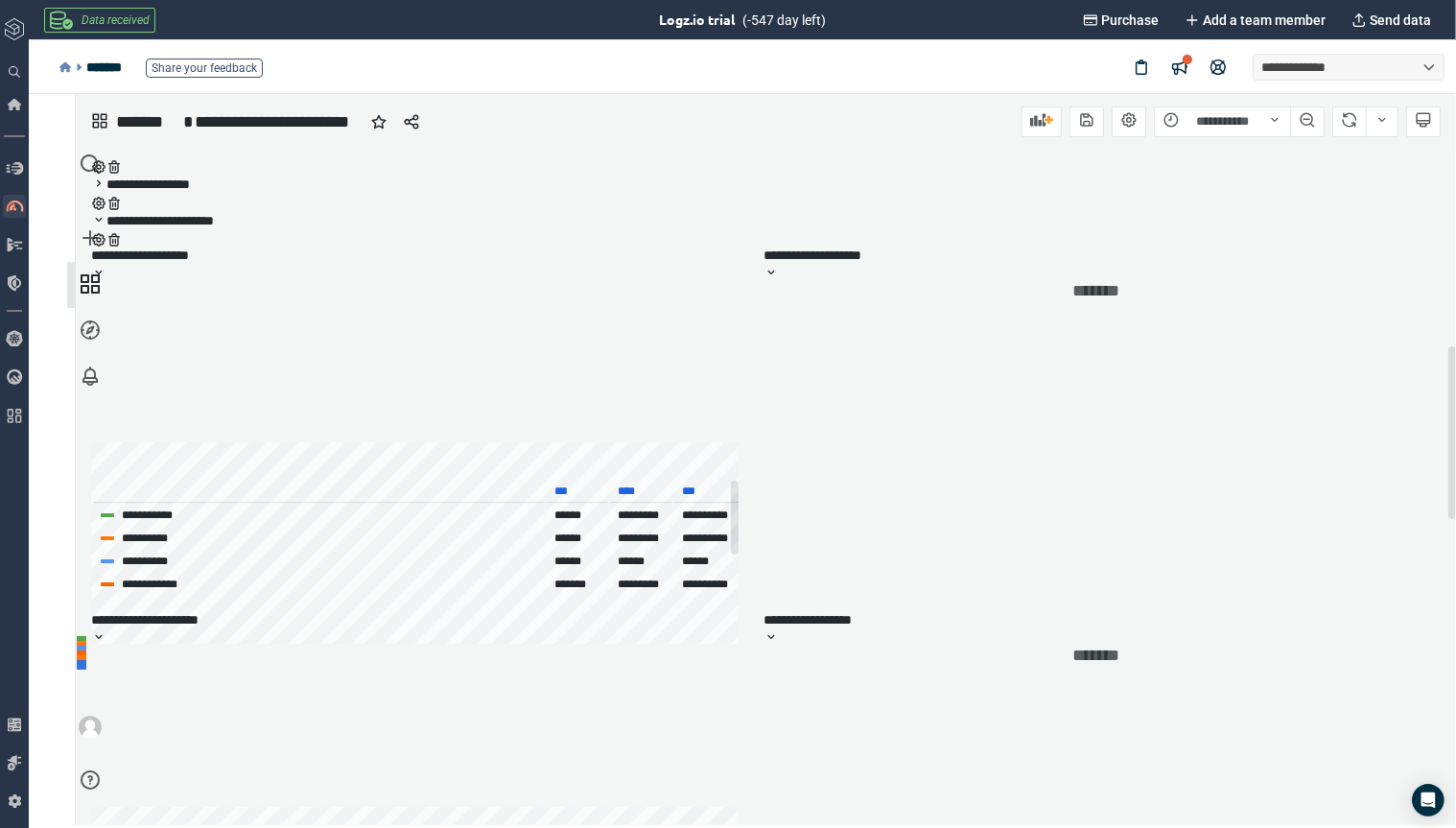click 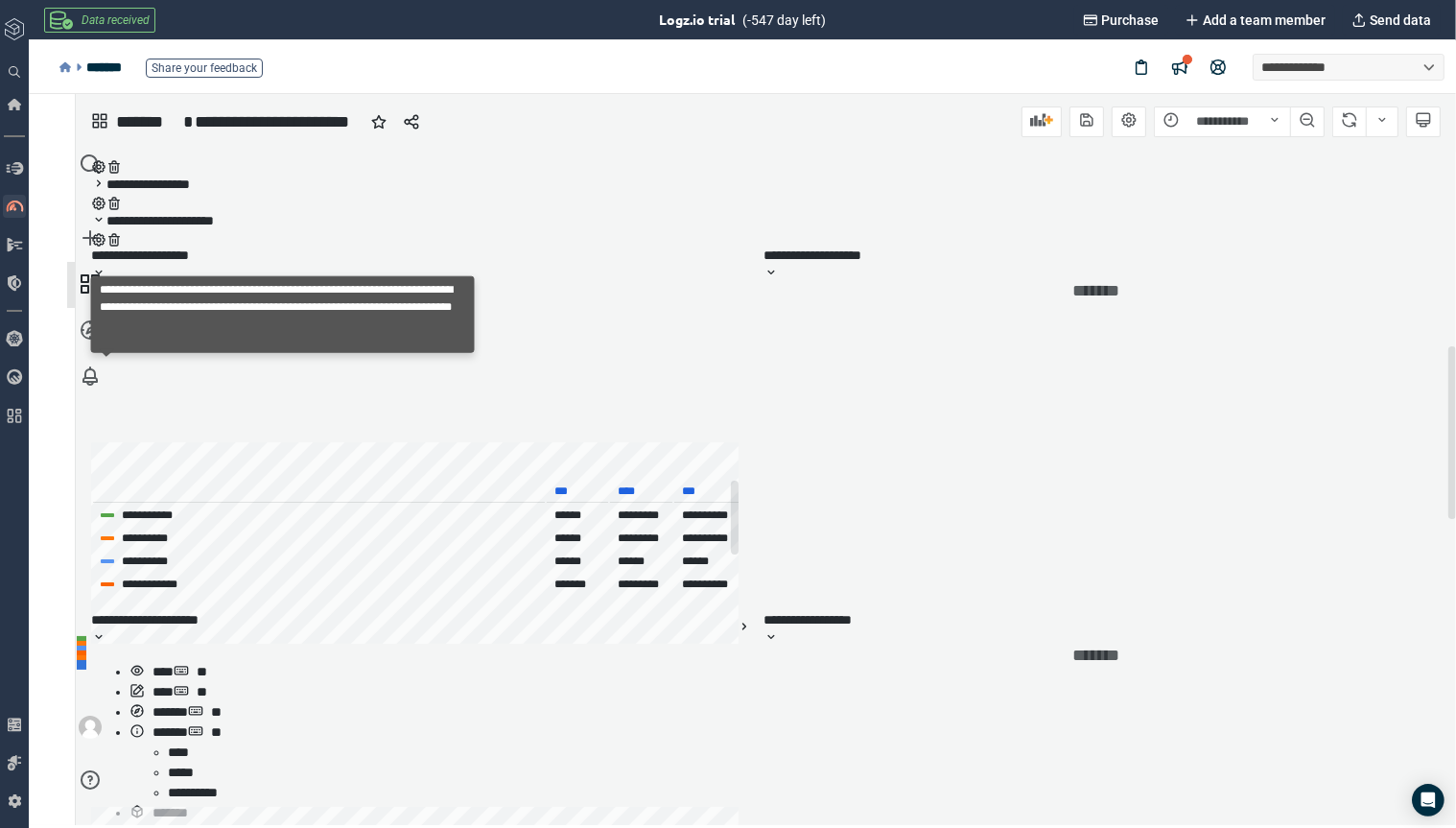 click at bounding box center [91, 611] 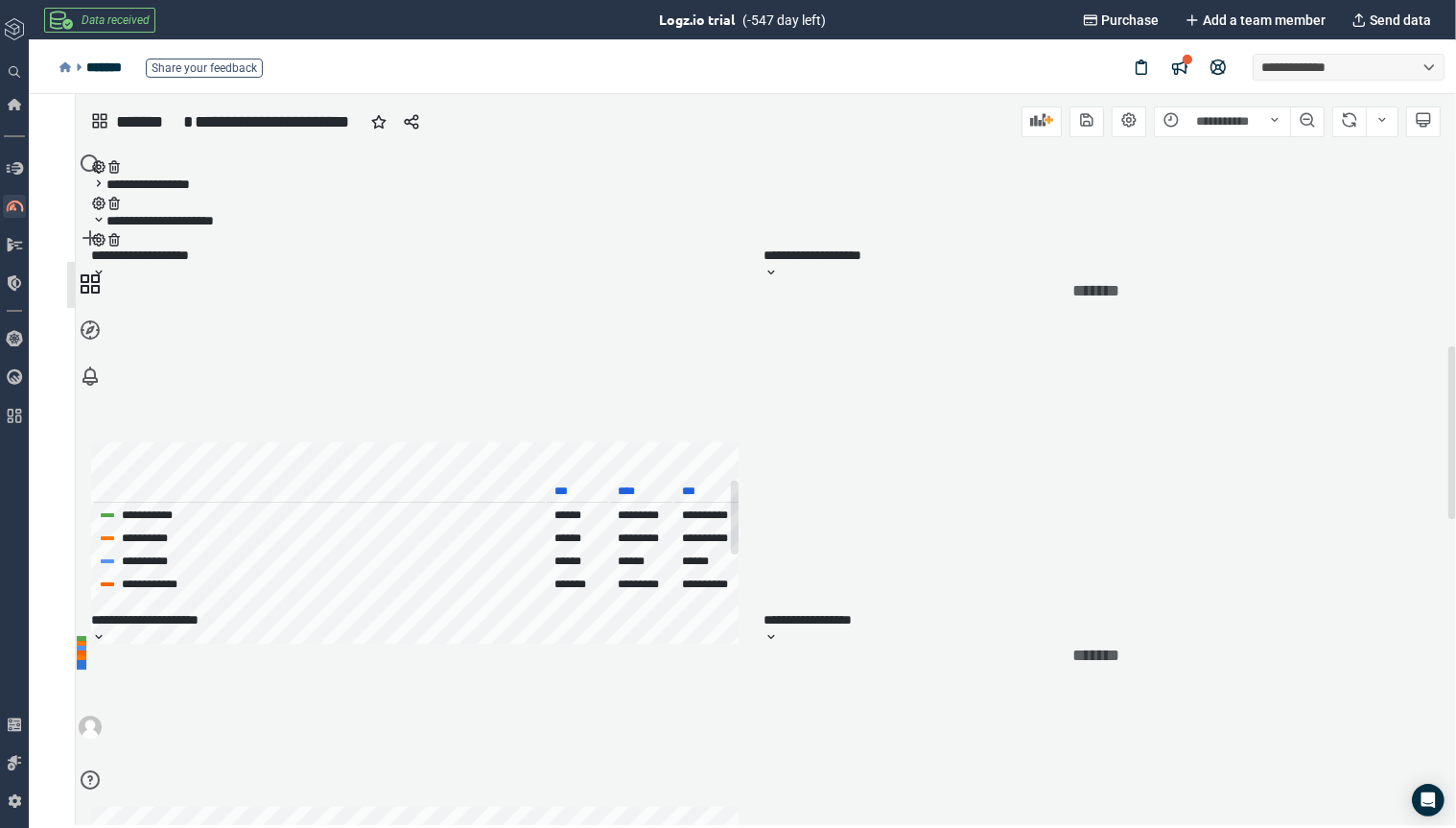 click on "**********" at bounding box center [763, 832] 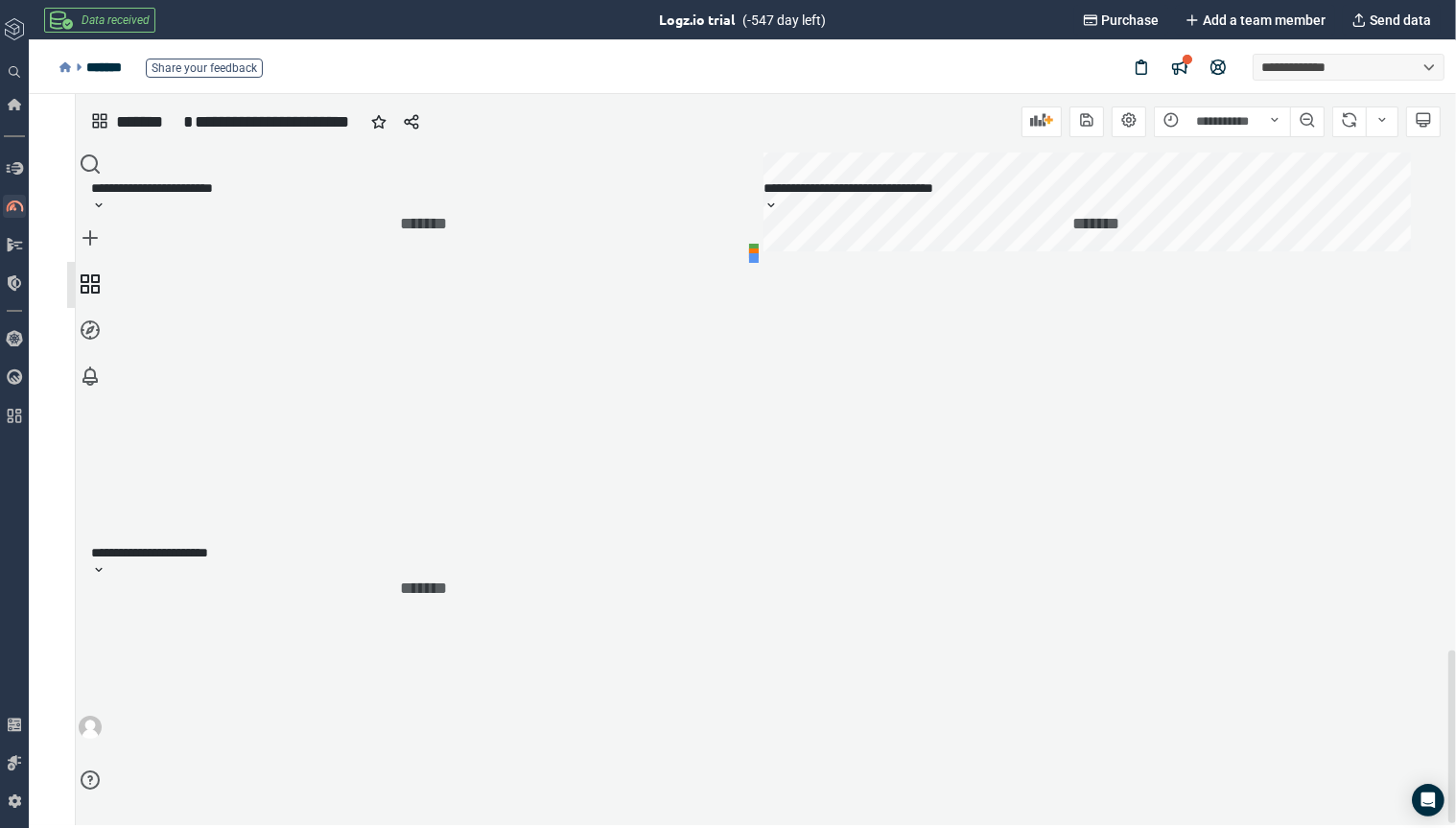 scroll, scrollTop: 1929, scrollLeft: 0, axis: vertical 